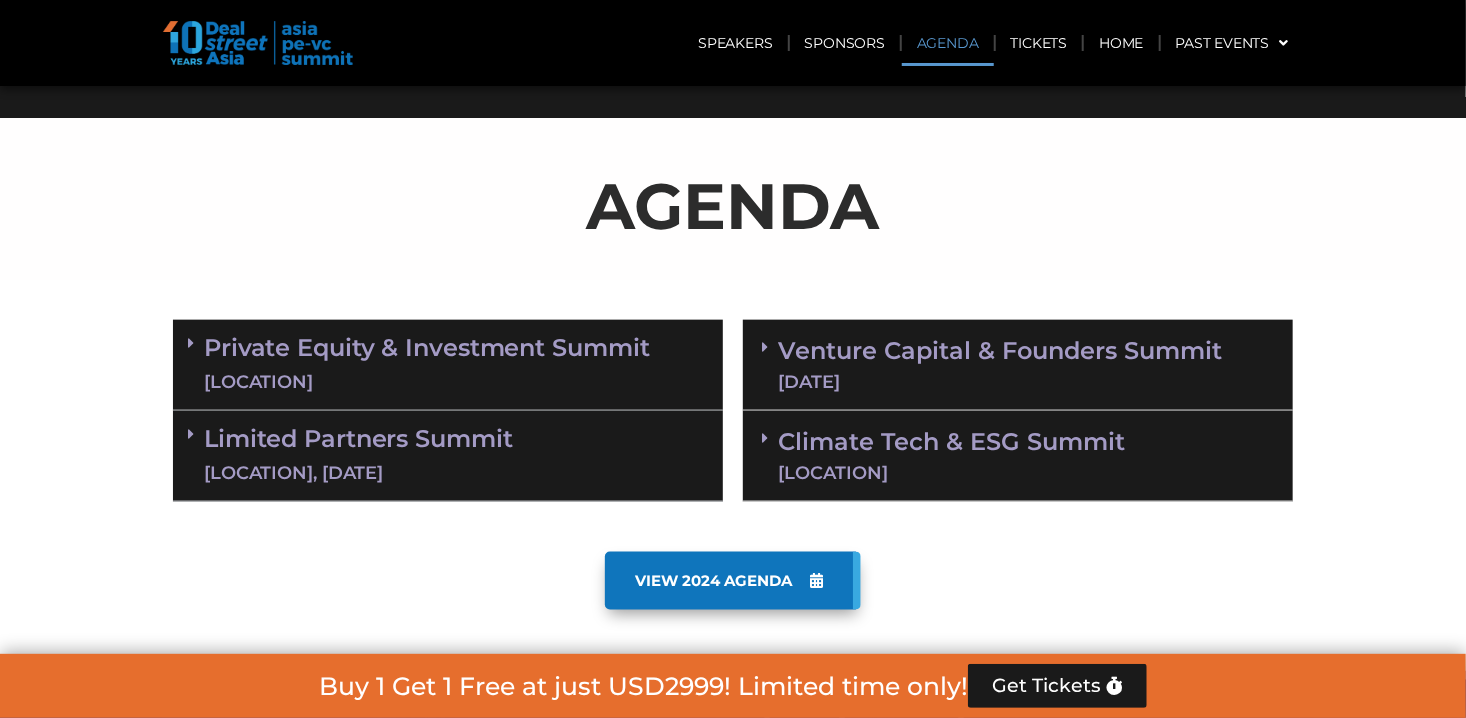 scroll, scrollTop: 931, scrollLeft: 0, axis: vertical 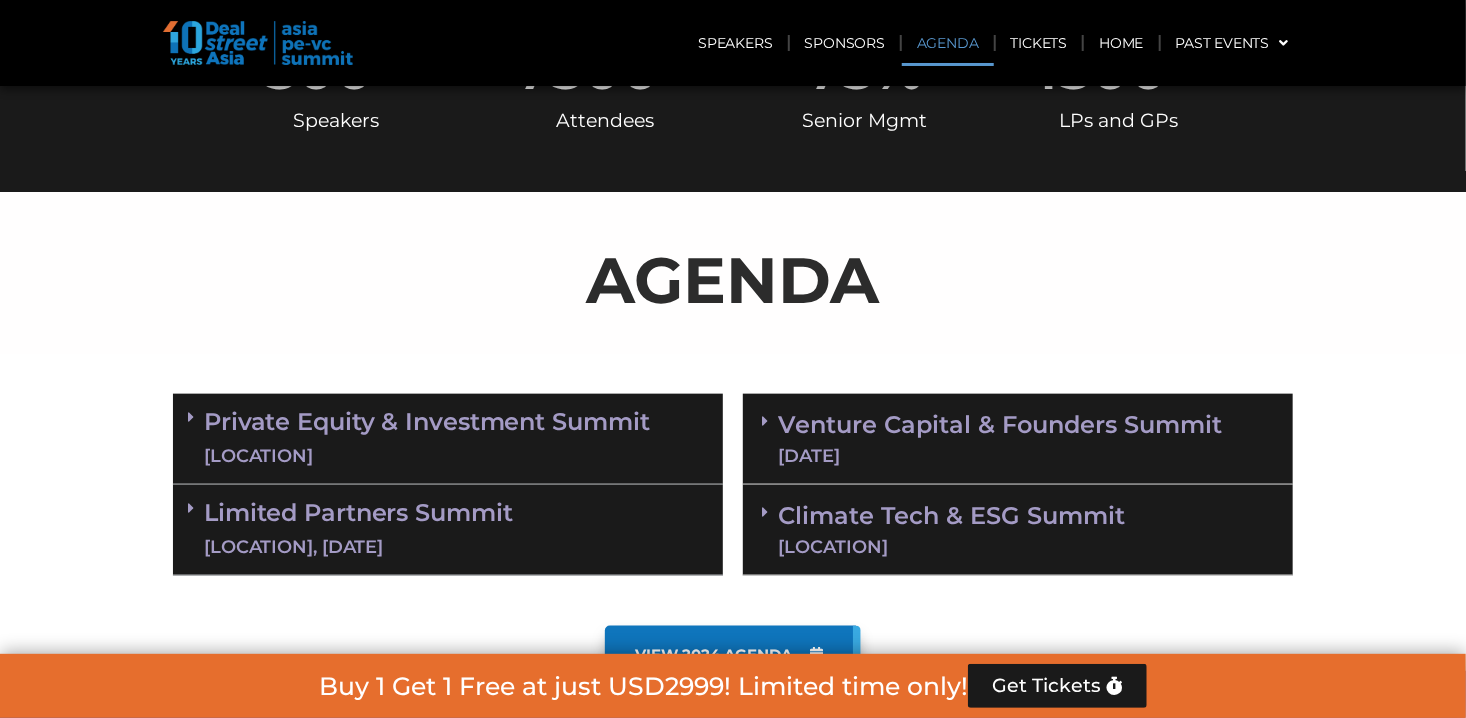 click on "Private Equity & Investment Summit  Ballroom 1, 10 Sept" at bounding box center (448, 438) 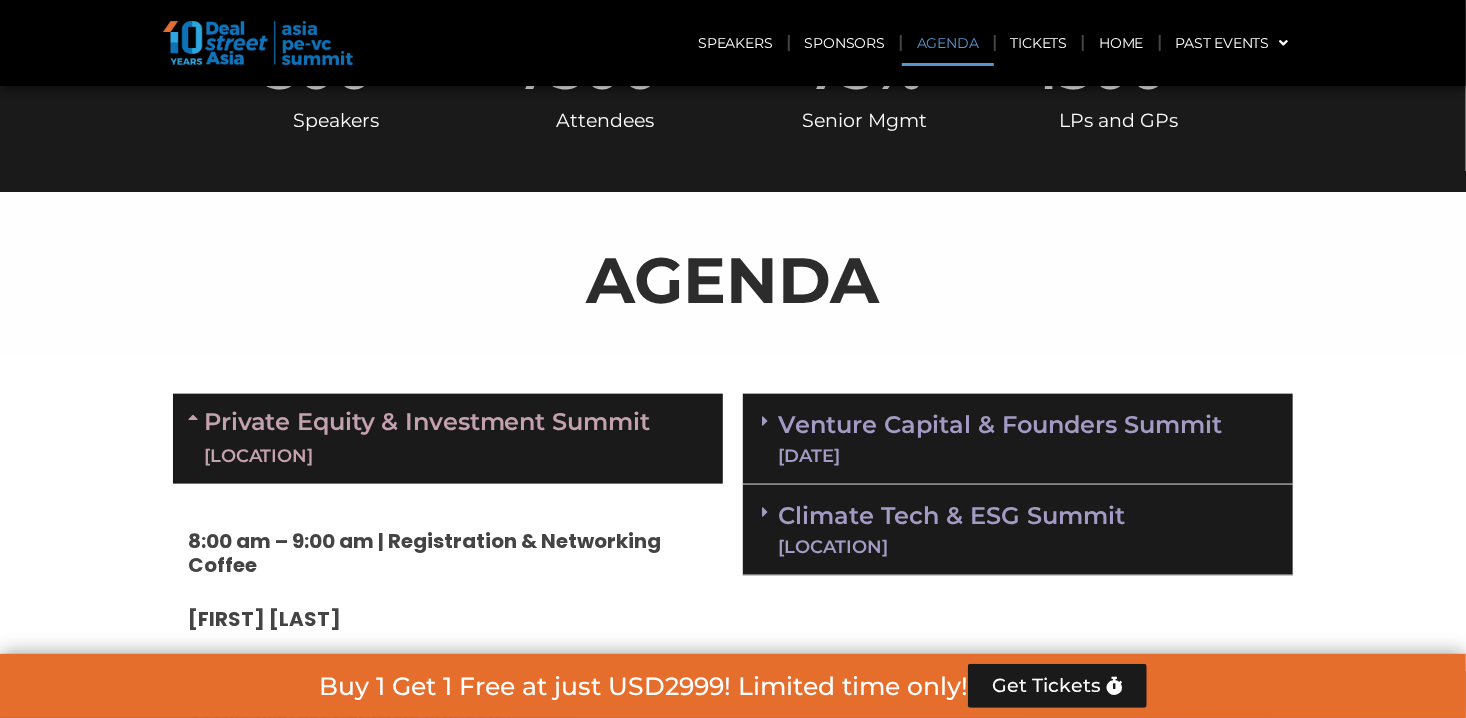 click on "Private Equity & Investment Summit  Ballroom 1, 10 Sept" at bounding box center (448, 438) 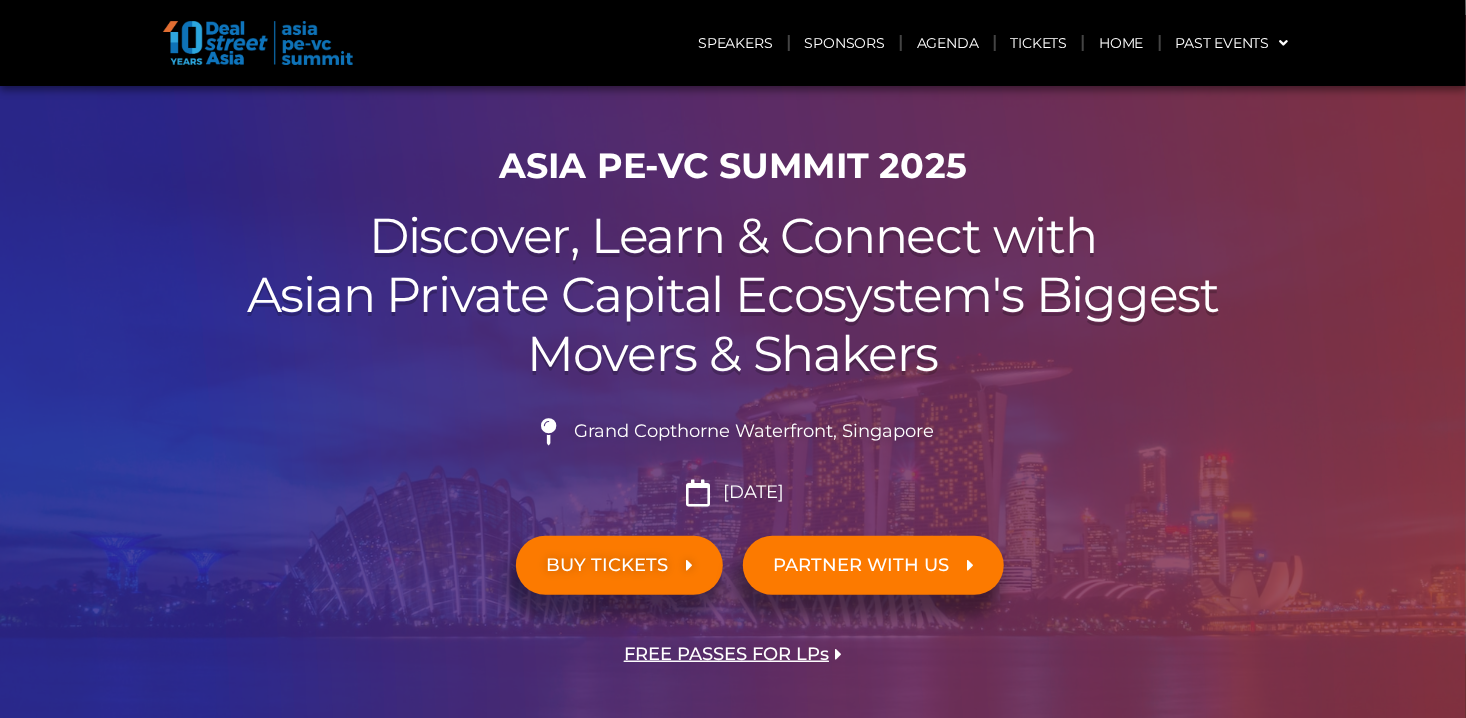 scroll, scrollTop: 0, scrollLeft: 0, axis: both 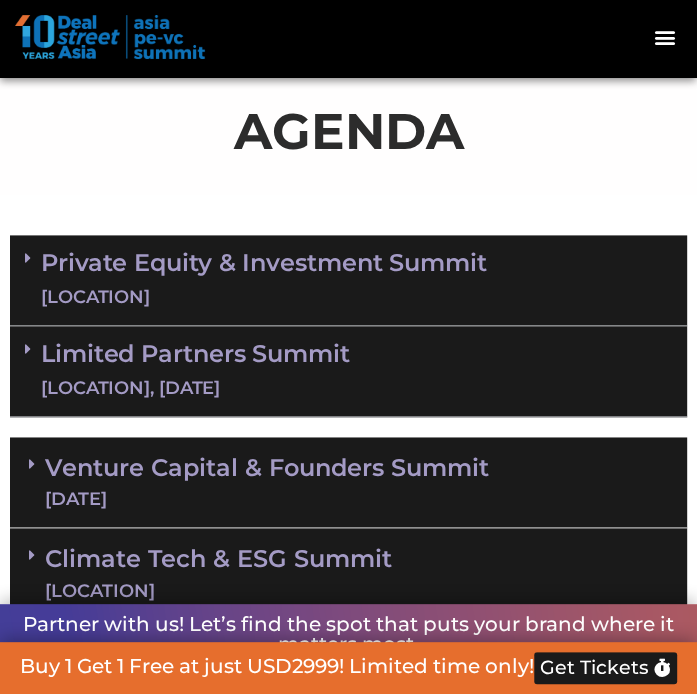 click on "Private Equity & Investment Summit  Ballroom 1, 10 Sept" at bounding box center [348, 280] 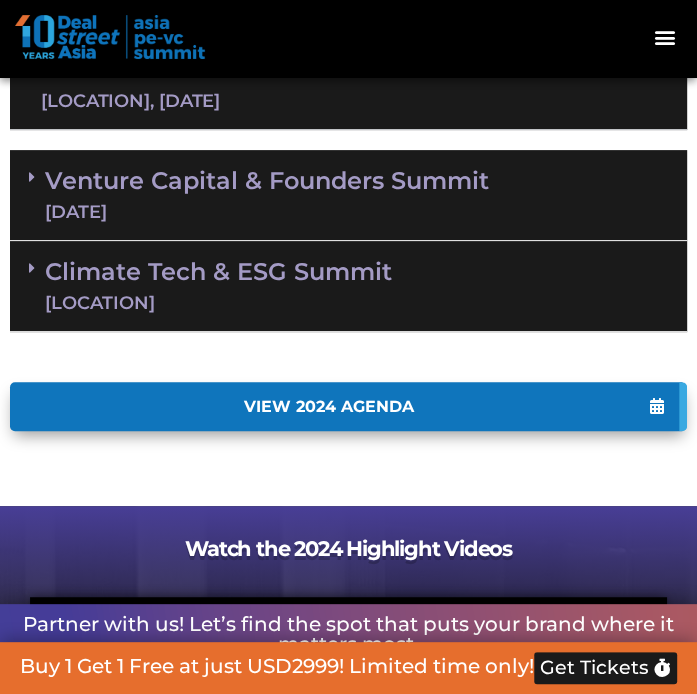 scroll, scrollTop: 3666, scrollLeft: 0, axis: vertical 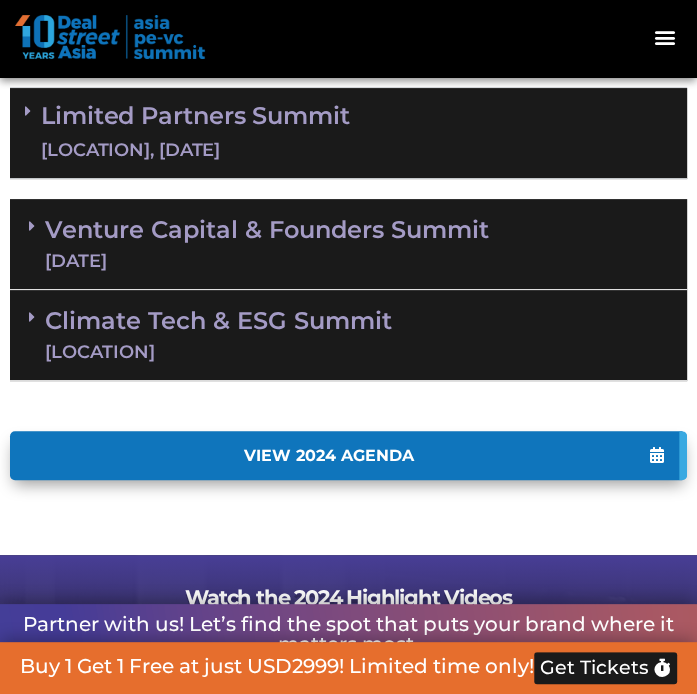 click on "Limited Partners Summit  Ballroom 2, 10 Sept" at bounding box center [348, 132] 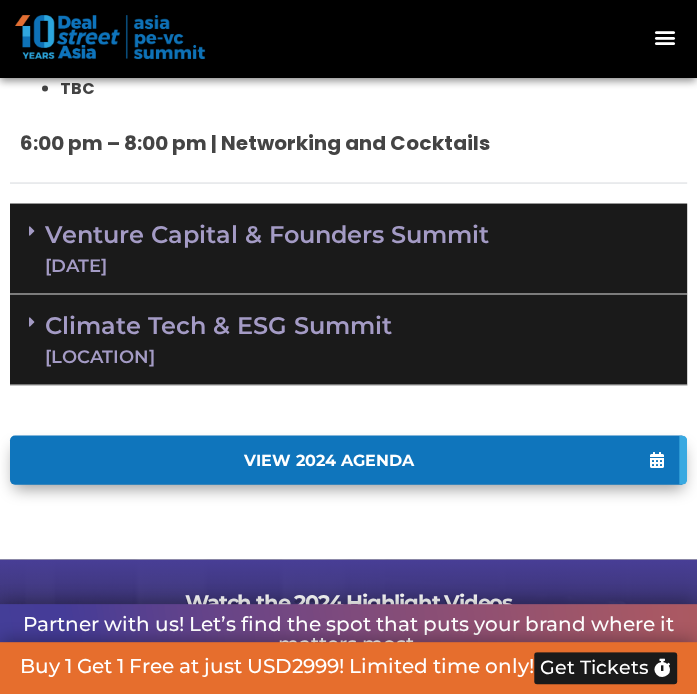 scroll, scrollTop: 5166, scrollLeft: 0, axis: vertical 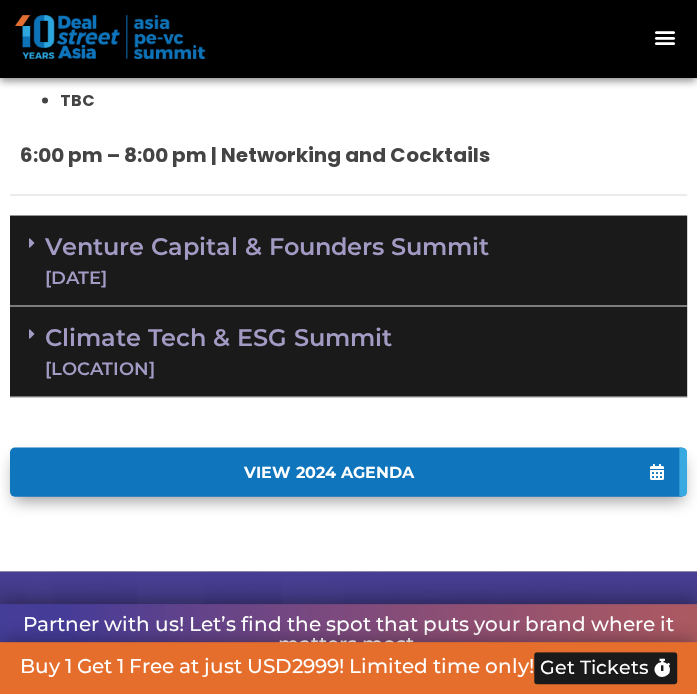 click on "Venture Capital & Founders​ Summit  Ballroom 1, 11 Sept" at bounding box center [348, 258] 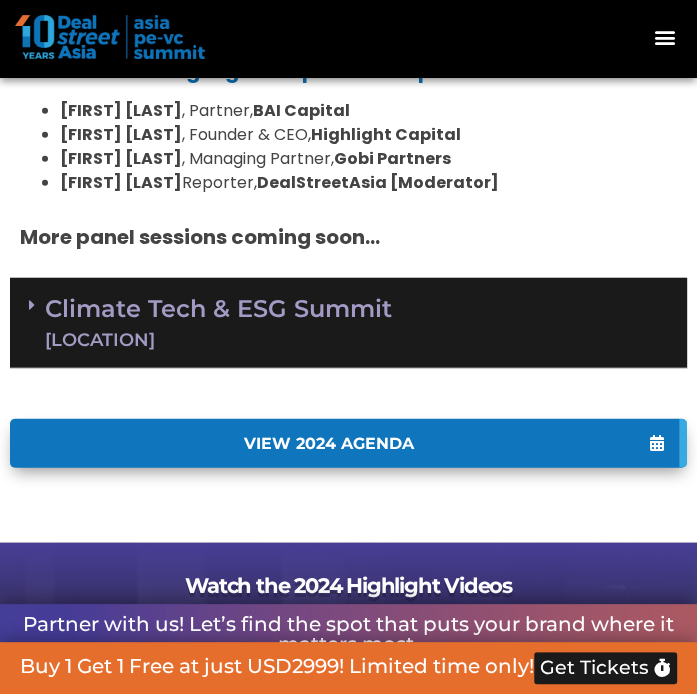 scroll, scrollTop: 5666, scrollLeft: 0, axis: vertical 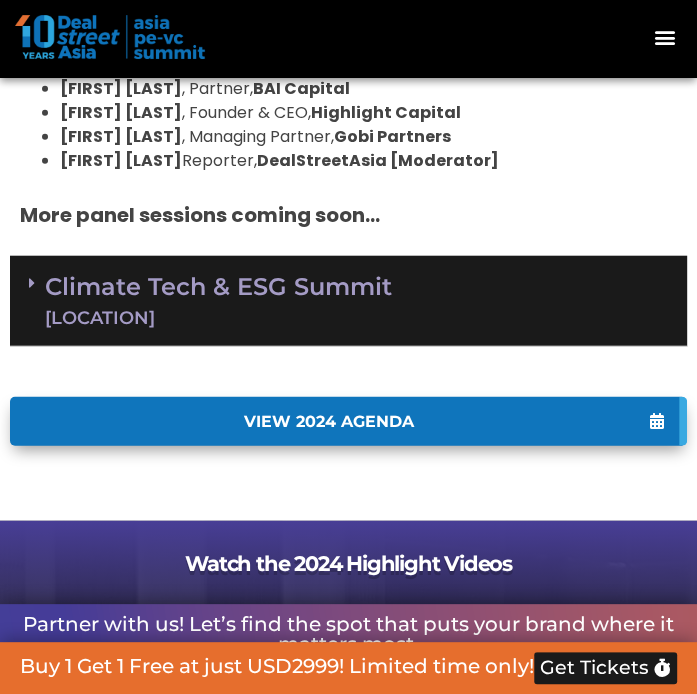 click on "Climate Tech & ESG Summit  Ballroom 2, 11 Sept" at bounding box center [348, 299] 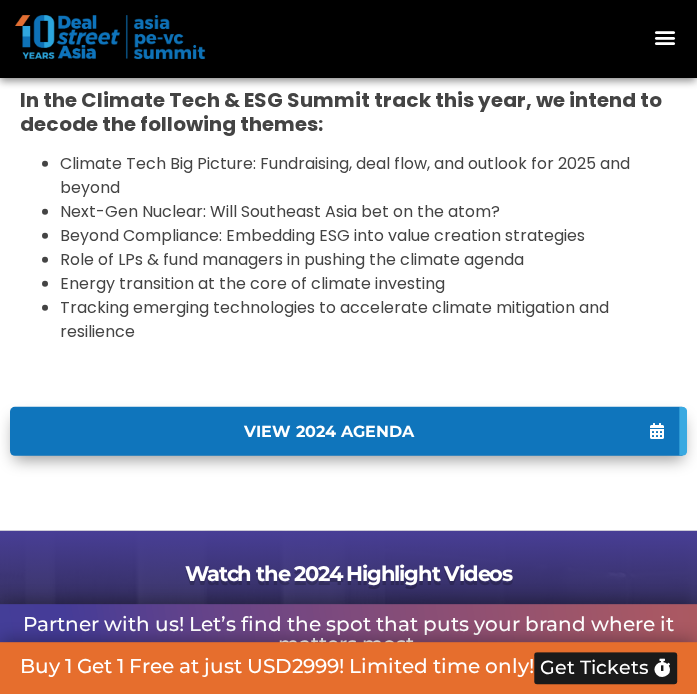 scroll, scrollTop: 5866, scrollLeft: 0, axis: vertical 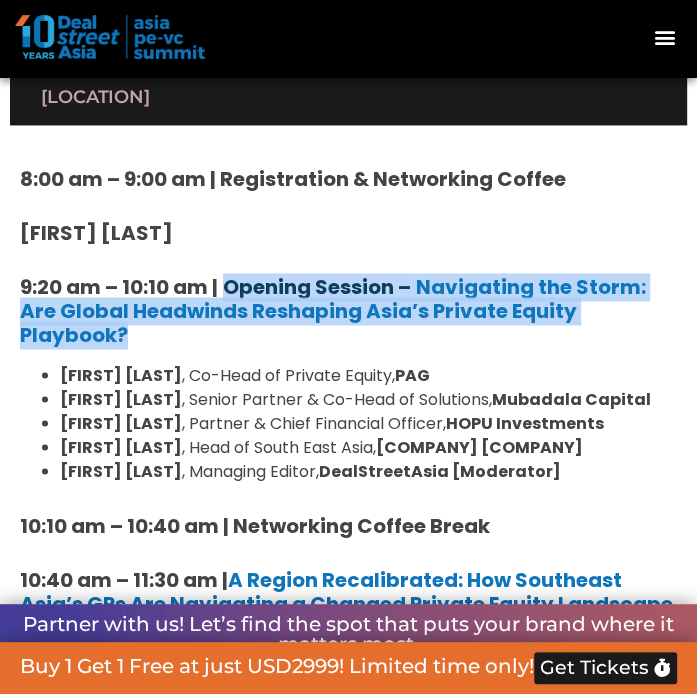 drag, startPoint x: 165, startPoint y: 362, endPoint x: 226, endPoint y: 316, distance: 76.40026 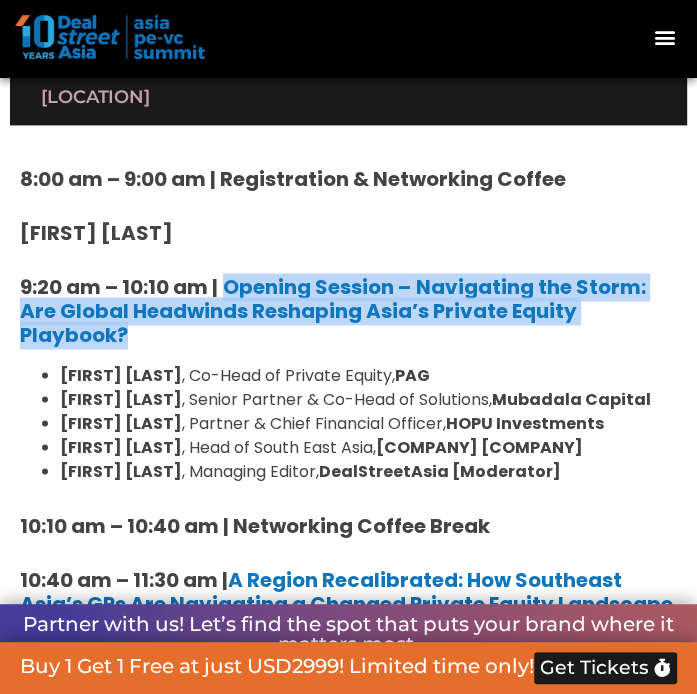 click on "9:20 am – 10:10 am |   Opening Session –   Navigating the Storm: Are Global Headwinds Reshaping Asia’s Private Equity Playbook?" at bounding box center [348, 311] 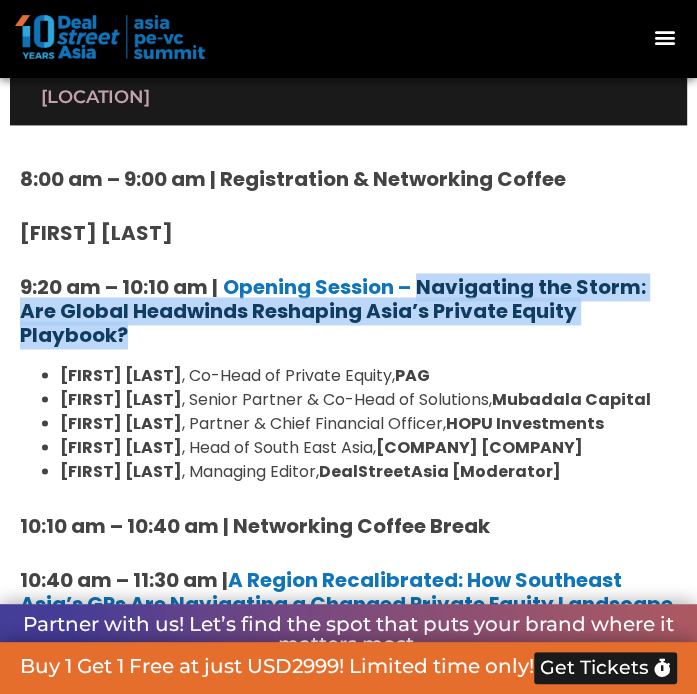 drag, startPoint x: 296, startPoint y: 362, endPoint x: 422, endPoint y: 308, distance: 137.08392 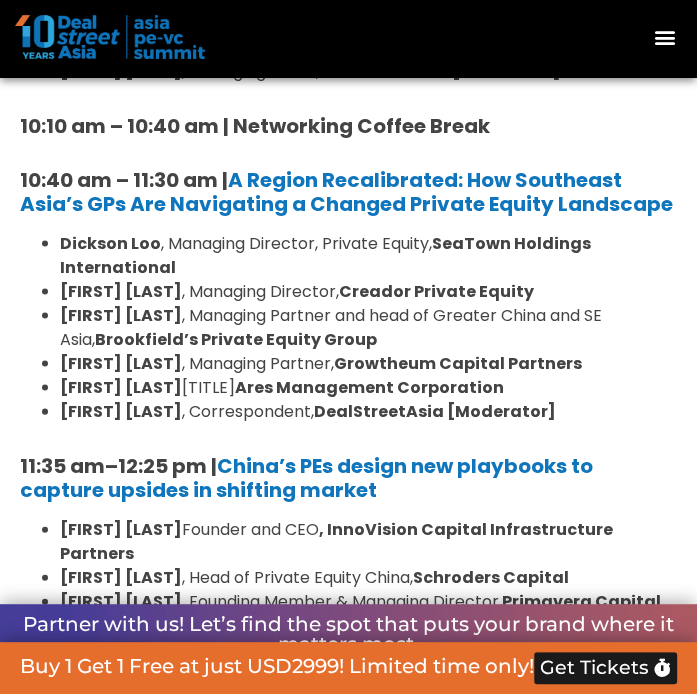 scroll, scrollTop: 1766, scrollLeft: 0, axis: vertical 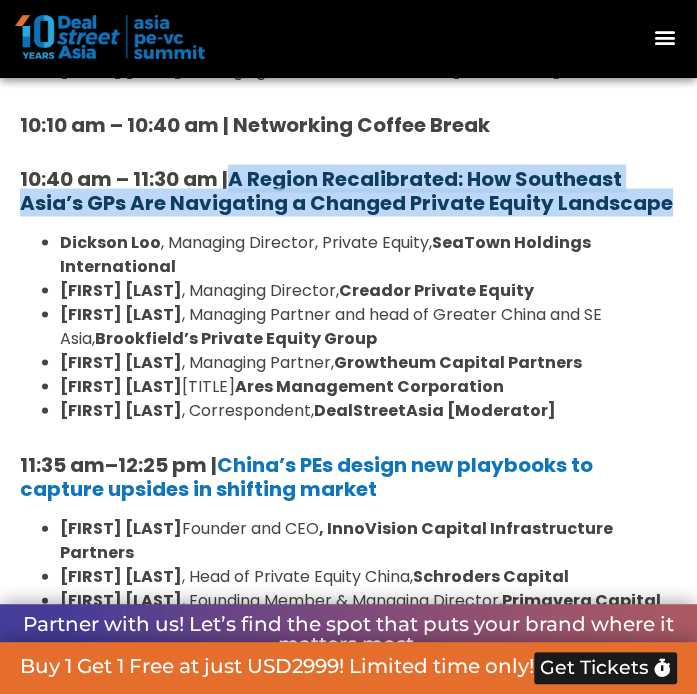 drag, startPoint x: 676, startPoint y: 230, endPoint x: 236, endPoint y: 207, distance: 440.60074 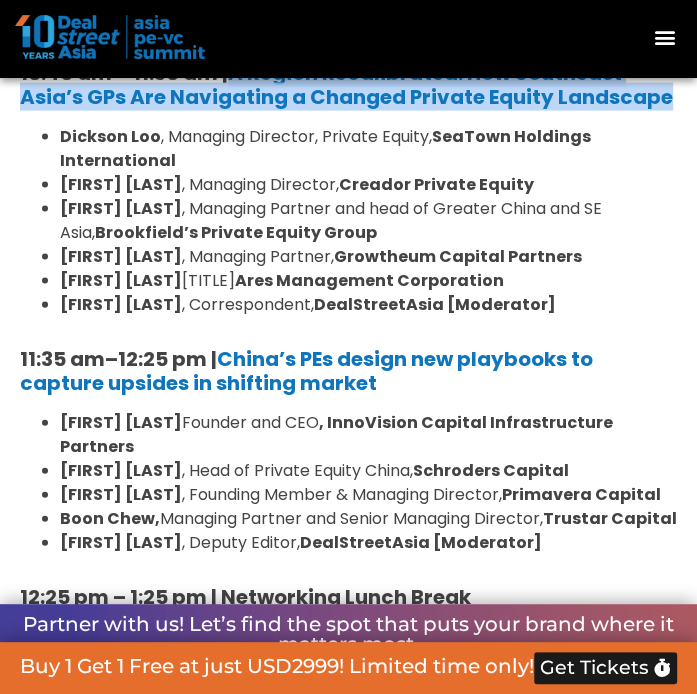 scroll, scrollTop: 1966, scrollLeft: 0, axis: vertical 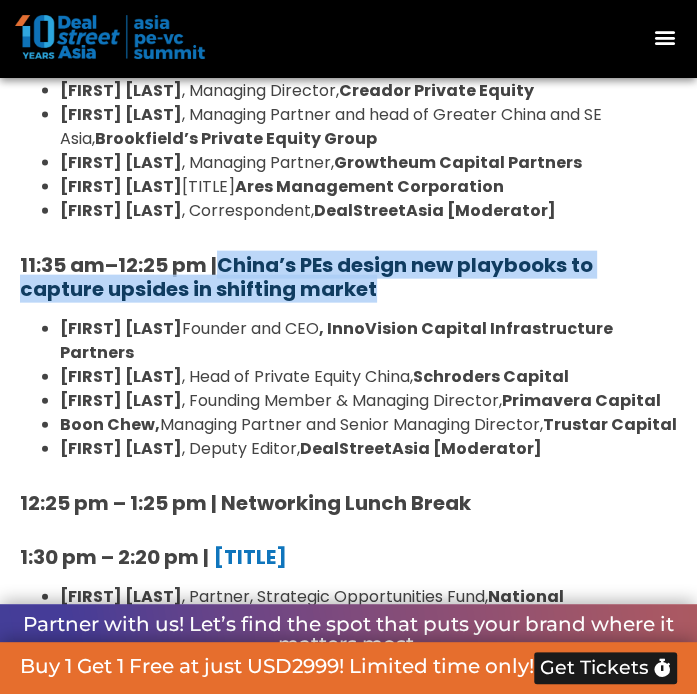 drag, startPoint x: 390, startPoint y: 339, endPoint x: 236, endPoint y: 309, distance: 156.89487 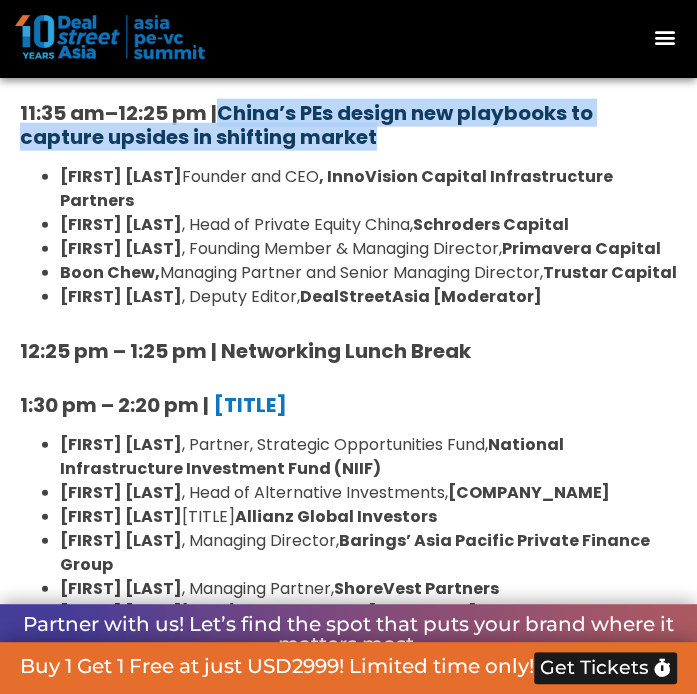 scroll, scrollTop: 2166, scrollLeft: 0, axis: vertical 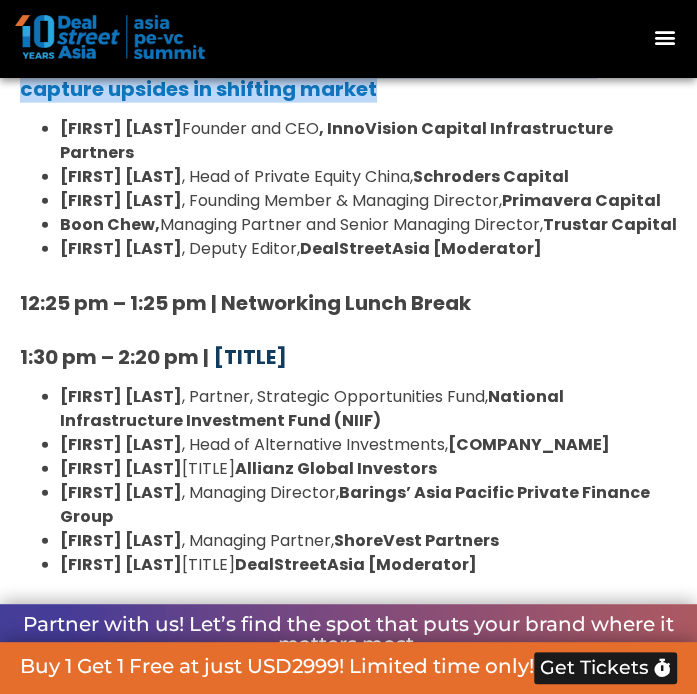 drag, startPoint x: 273, startPoint y: 430, endPoint x: 218, endPoint y: 407, distance: 59.615433 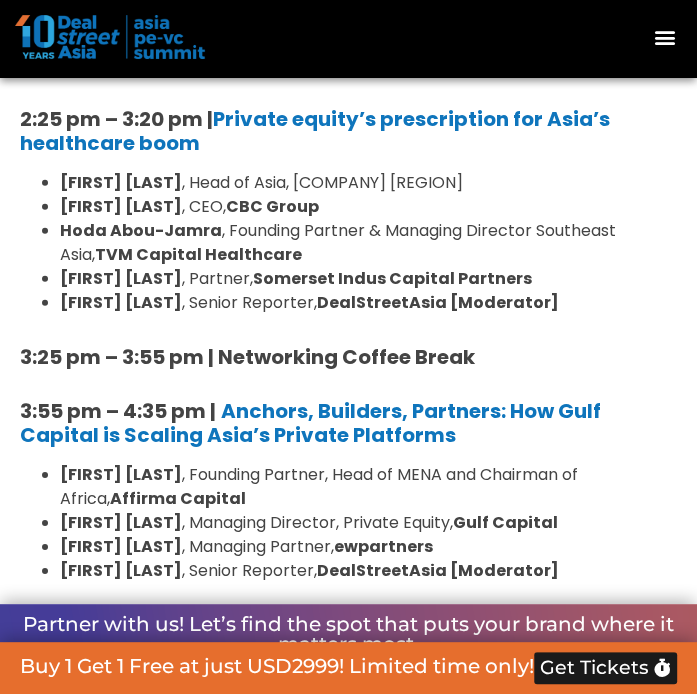 scroll, scrollTop: 2566, scrollLeft: 0, axis: vertical 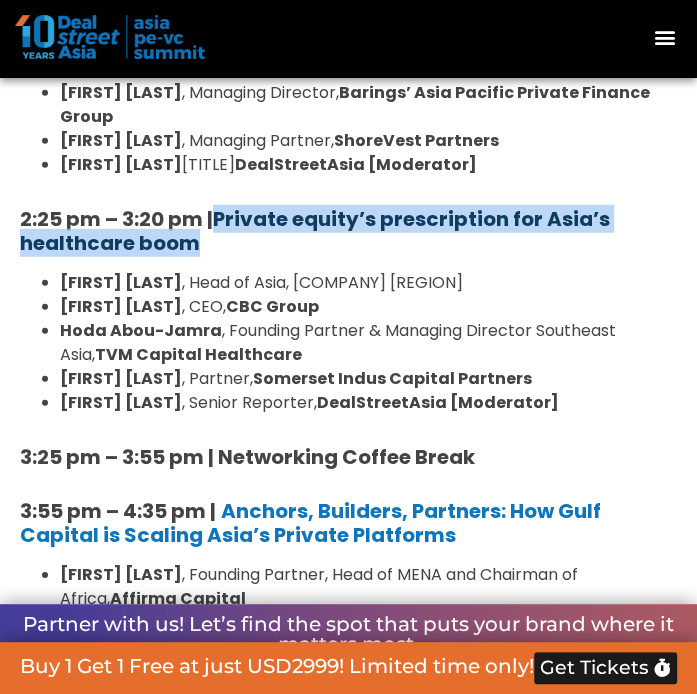 drag, startPoint x: 219, startPoint y: 339, endPoint x: 223, endPoint y: 314, distance: 25.317978 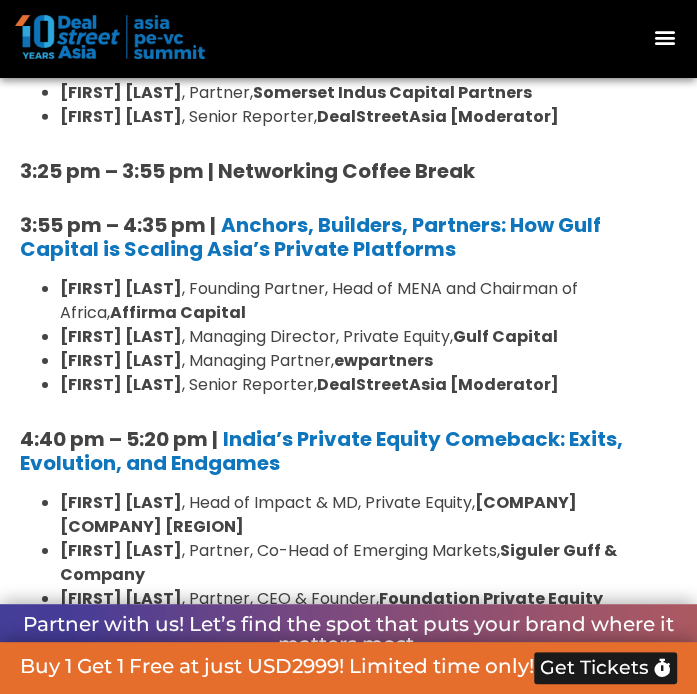 scroll, scrollTop: 2966, scrollLeft: 0, axis: vertical 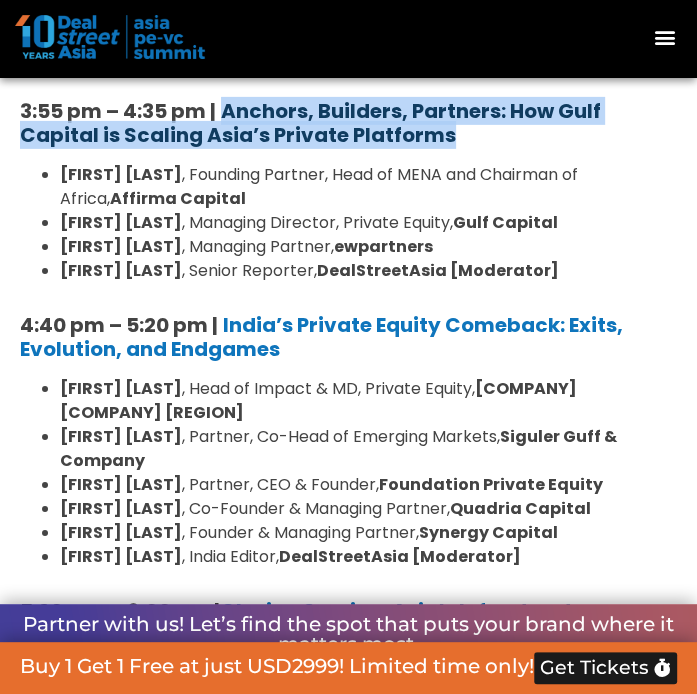 drag, startPoint x: 465, startPoint y: 233, endPoint x: 229, endPoint y: 209, distance: 237.2172 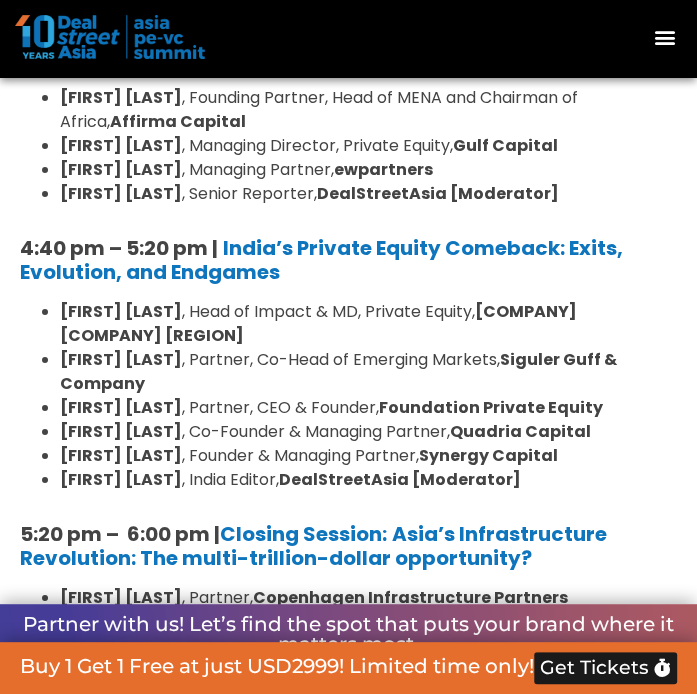 scroll, scrollTop: 3066, scrollLeft: 0, axis: vertical 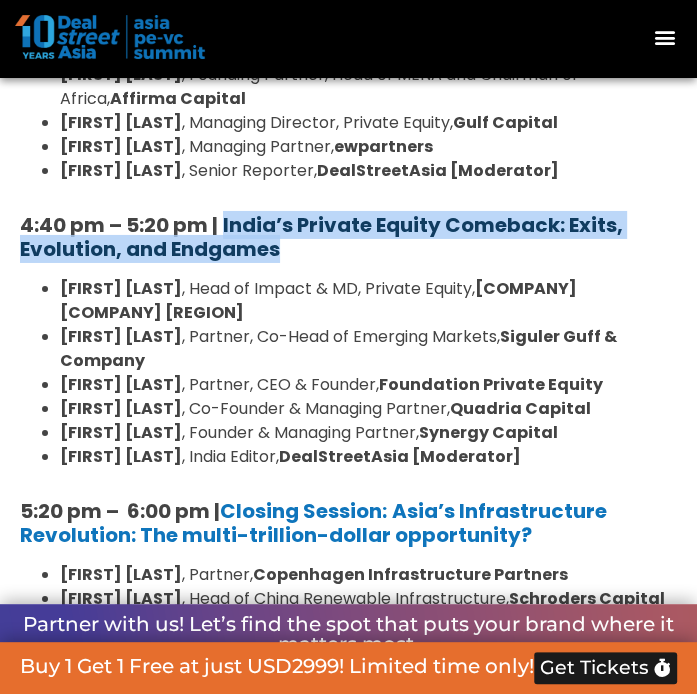 drag, startPoint x: 311, startPoint y: 347, endPoint x: 225, endPoint y: 310, distance: 93.62158 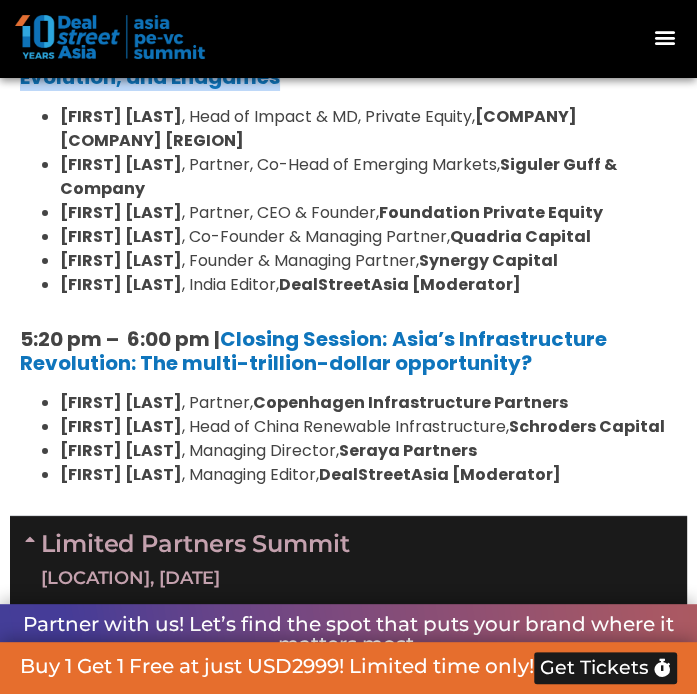 scroll, scrollTop: 3266, scrollLeft: 0, axis: vertical 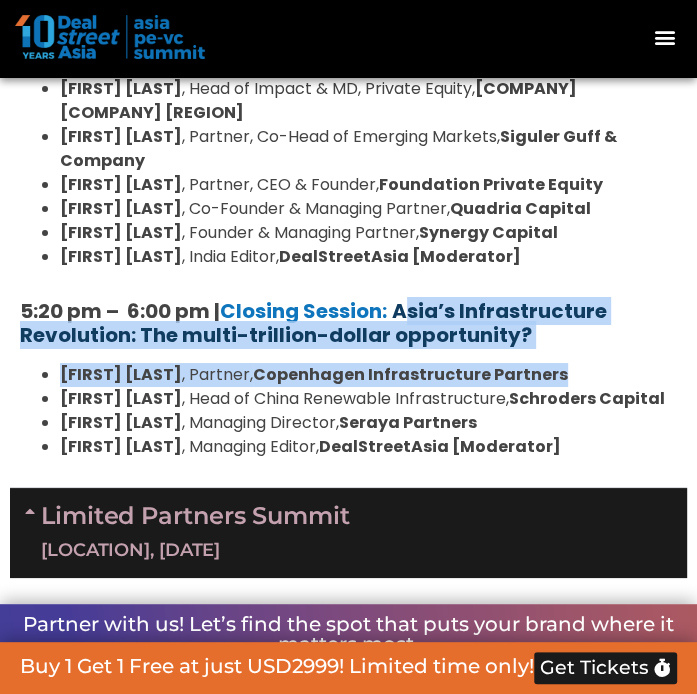 drag, startPoint x: 555, startPoint y: 420, endPoint x: 417, endPoint y: 383, distance: 142.87407 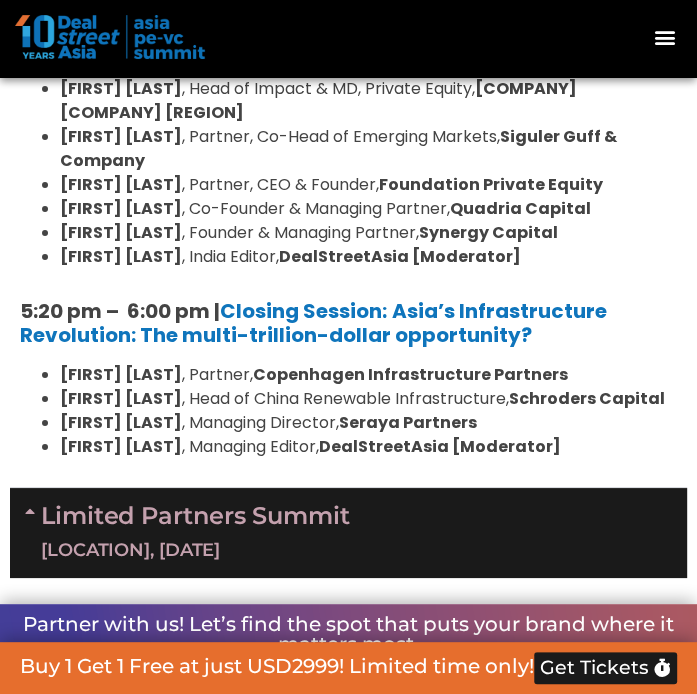 click on "8:00 am – 9:00 am | Registration & Networking Coffee
9:00 am – 9:15 am | Welcome Address by Joji Thomas Philip, Founder & Editor-in-Chief, DealStreetAsia
9:20 am – 10:10 am |   Opening Session –   Navigating the Storm: Are Global Headwinds Reshaping Asia’s Private Equity Playbook?
Nikhil Srivastava , Co-Head of Private Equity,  PAG
Maxime Franzetti , Senior Partner & Co-Head of Solutions,  Mubadala Capital
Huanan Yang , Partner & Chief Financial Officer,  HOPU Investments
Kerrine Koh , Head of South East Asia,  Hamilton Lane
Michelle Teo , Managing Editor,  DealStreetAsia [Moderator]
10:10 am – 10:40 am | Networking Coffee Break
10:40 am – 11:30 am |  A Region Recalibrated: How Southeast Asia’s GPs Are Navigating a Changed Private Equity Landscape
Dickson Loo , Managing Director, Private Equity,  SeaTown Holdings International
Omar Mahmoud , Managing Director,  Creador Private Equity
Alex Yang , Managing Partner and head of Greater China and SE Asia,
Amit Kunal" at bounding box center (348, -644) 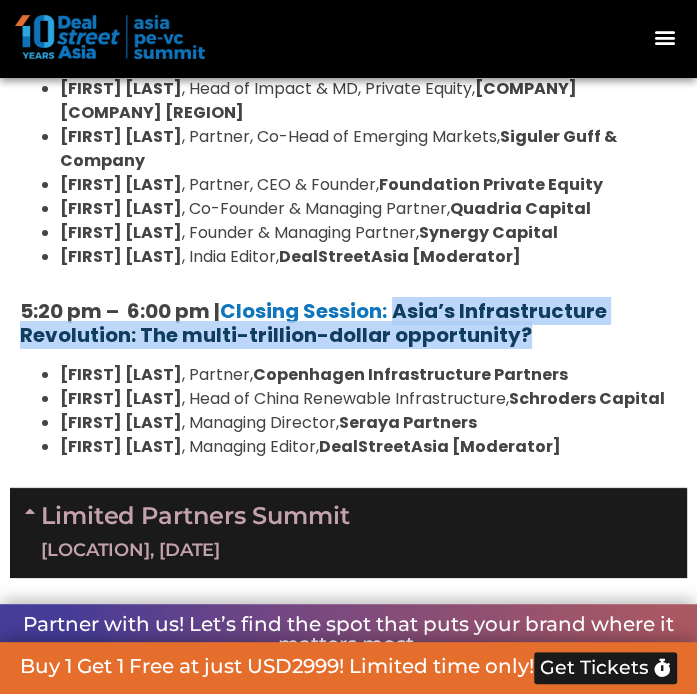 drag, startPoint x: 532, startPoint y: 409, endPoint x: 403, endPoint y: 384, distance: 131.40015 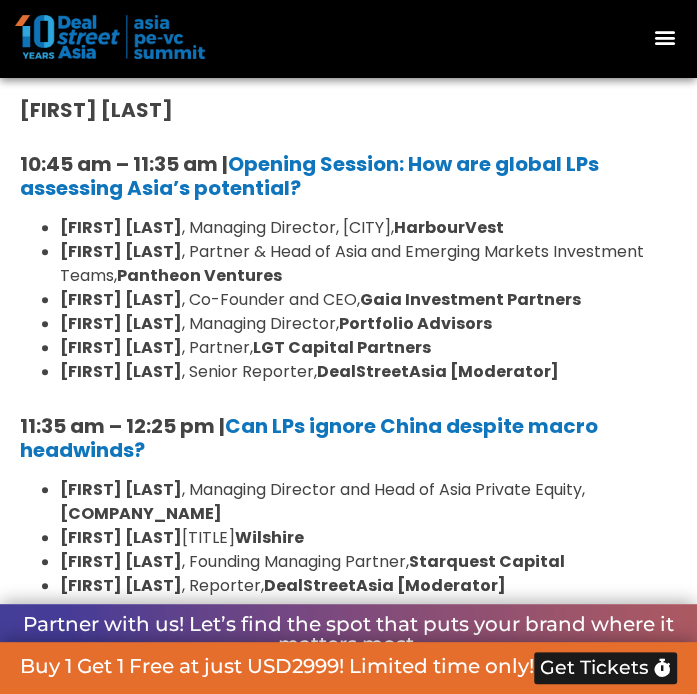 scroll, scrollTop: 3766, scrollLeft: 0, axis: vertical 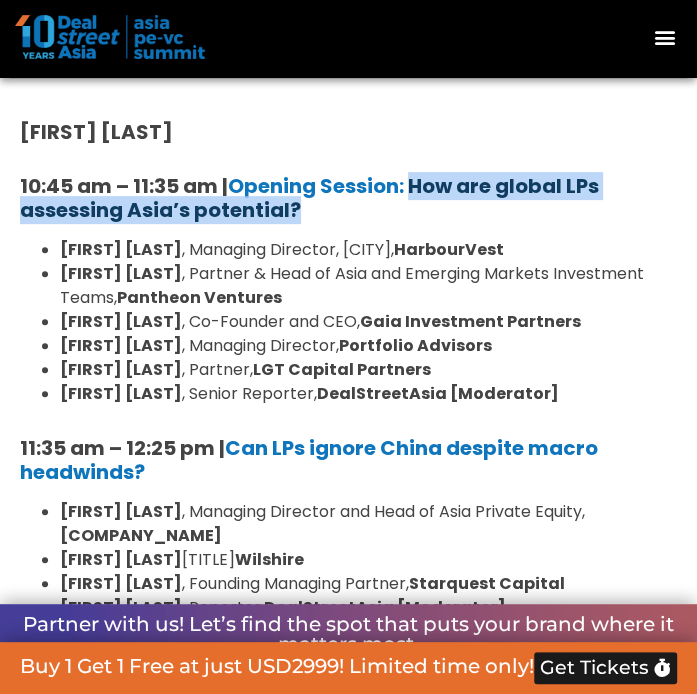 drag, startPoint x: 417, startPoint y: 302, endPoint x: 420, endPoint y: 286, distance: 16.27882 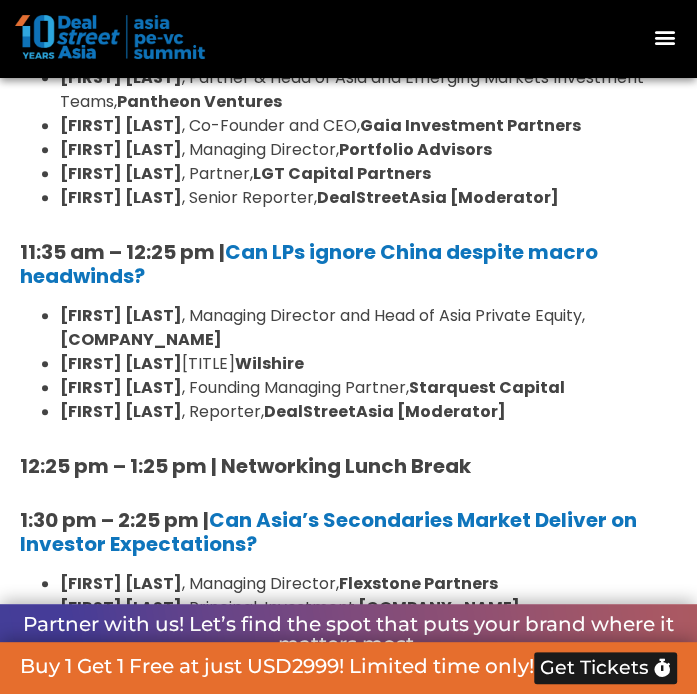 scroll, scrollTop: 3966, scrollLeft: 0, axis: vertical 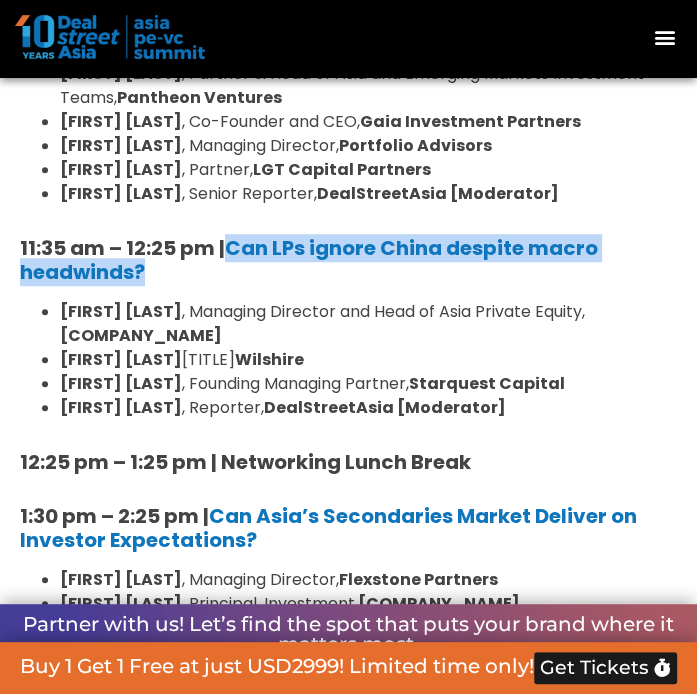 drag, startPoint x: 213, startPoint y: 372, endPoint x: 232, endPoint y: 339, distance: 38.078865 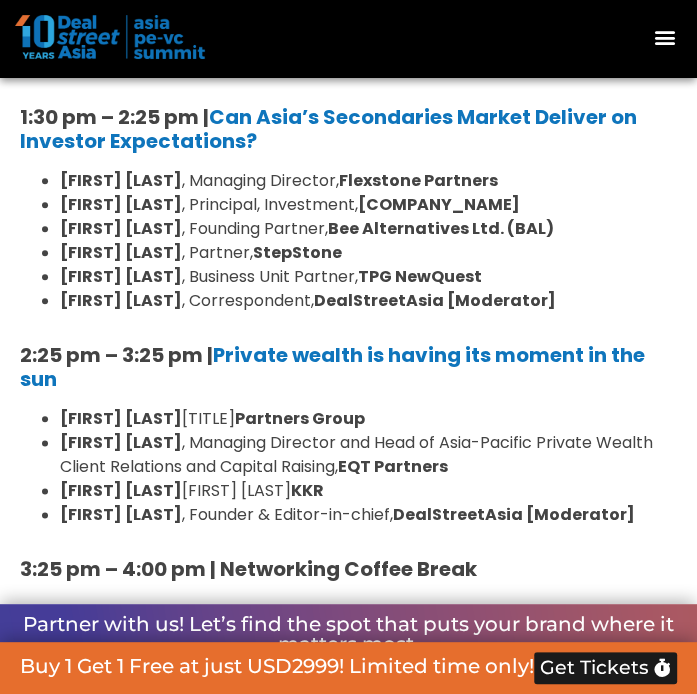 scroll, scrollTop: 4366, scrollLeft: 0, axis: vertical 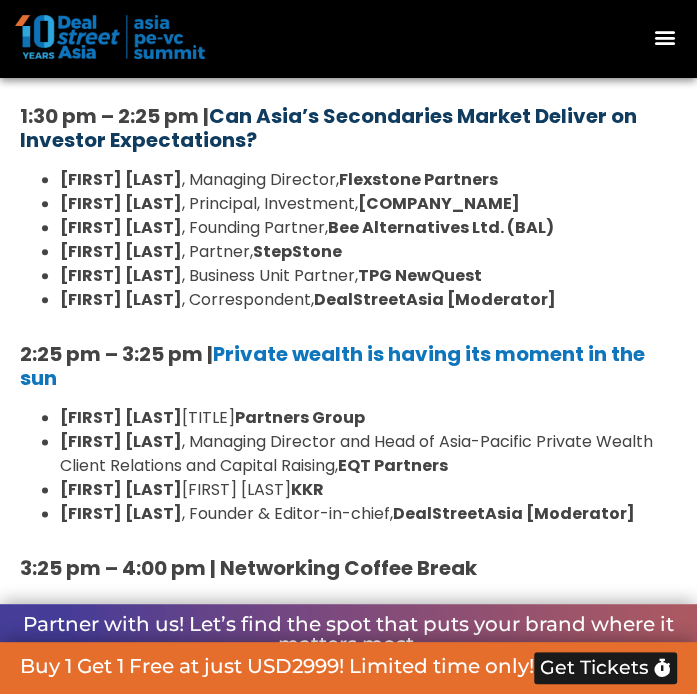 drag, startPoint x: 278, startPoint y: 243, endPoint x: 217, endPoint y: 211, distance: 68.88396 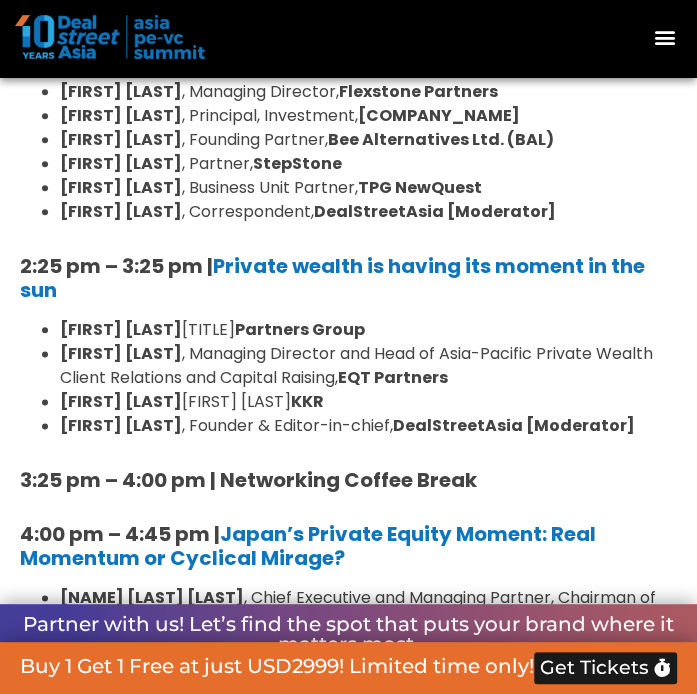 scroll, scrollTop: 4466, scrollLeft: 0, axis: vertical 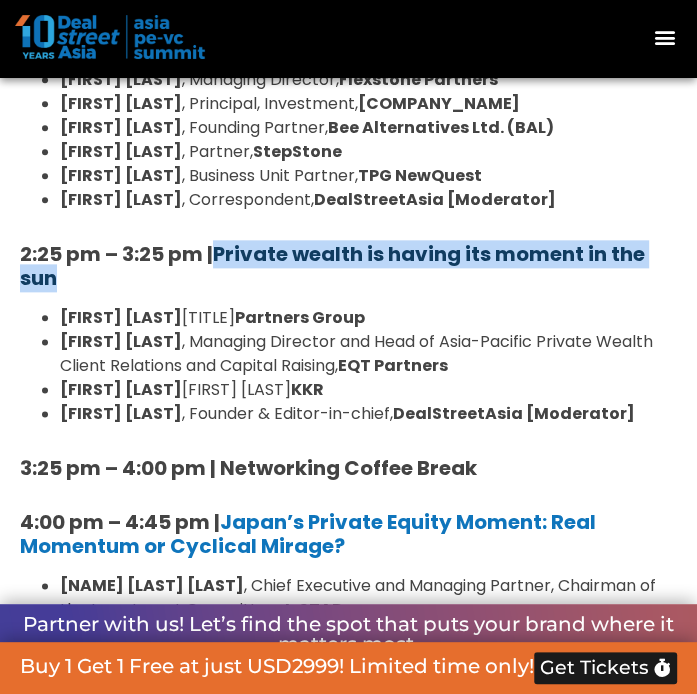 drag, startPoint x: 230, startPoint y: 370, endPoint x: 224, endPoint y: 347, distance: 23.769728 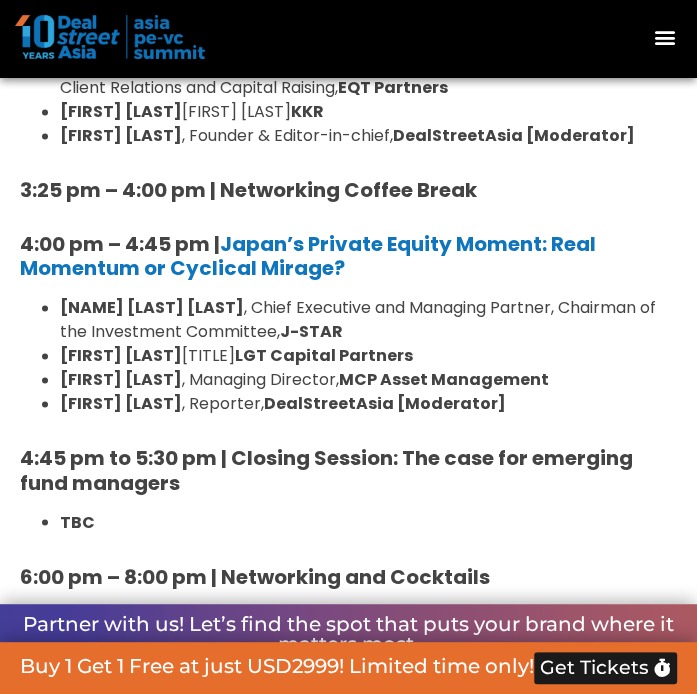 scroll, scrollTop: 4766, scrollLeft: 0, axis: vertical 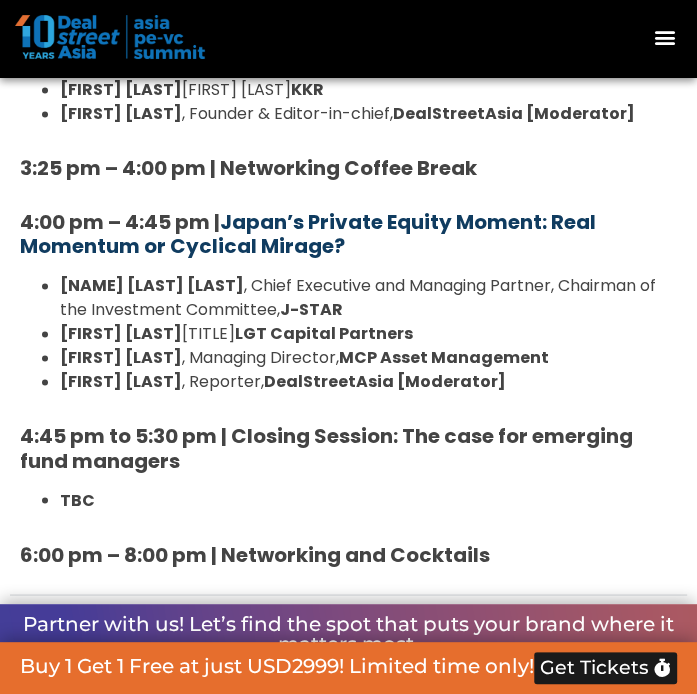 drag, startPoint x: 358, startPoint y: 387, endPoint x: 230, endPoint y: 370, distance: 129.12398 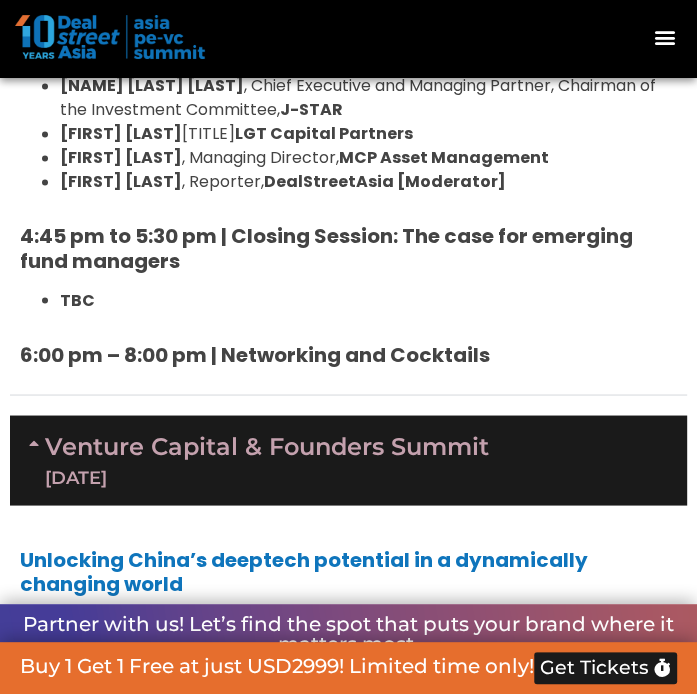 scroll, scrollTop: 5066, scrollLeft: 0, axis: vertical 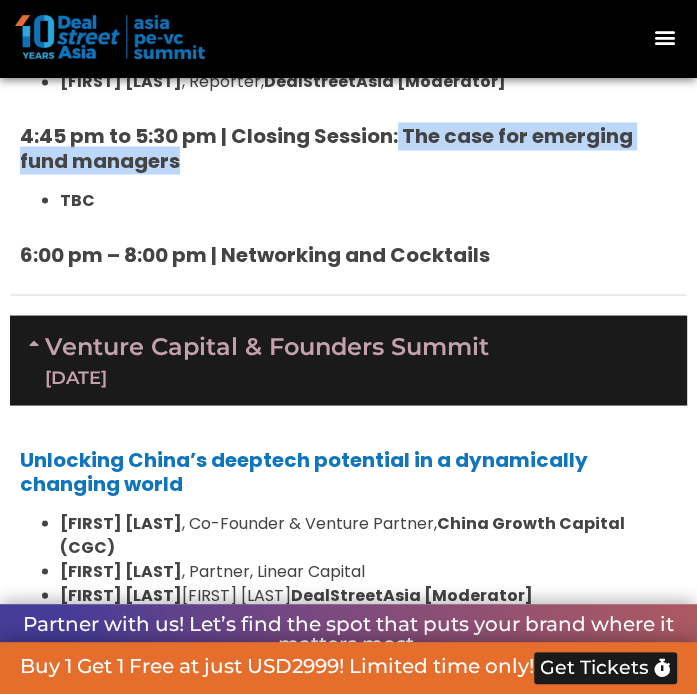 drag, startPoint x: 400, startPoint y: 300, endPoint x: 411, endPoint y: 325, distance: 27.313 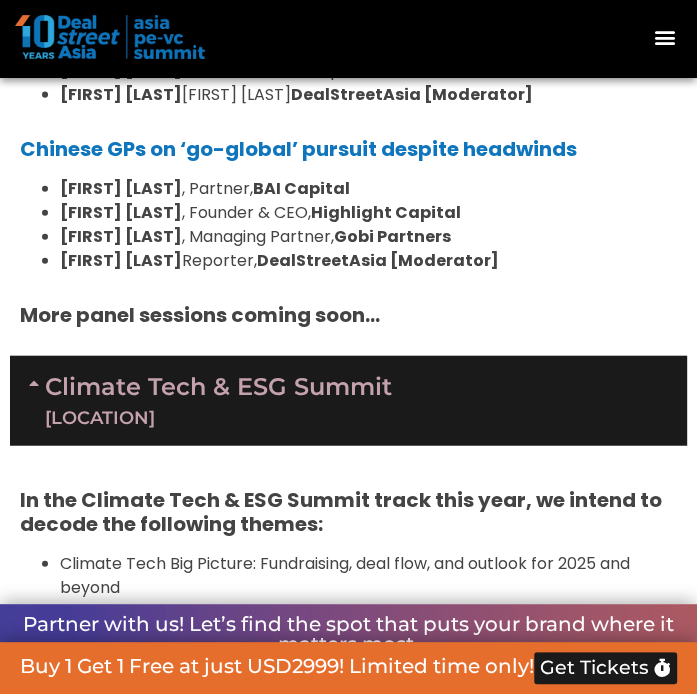 scroll, scrollTop: 5466, scrollLeft: 0, axis: vertical 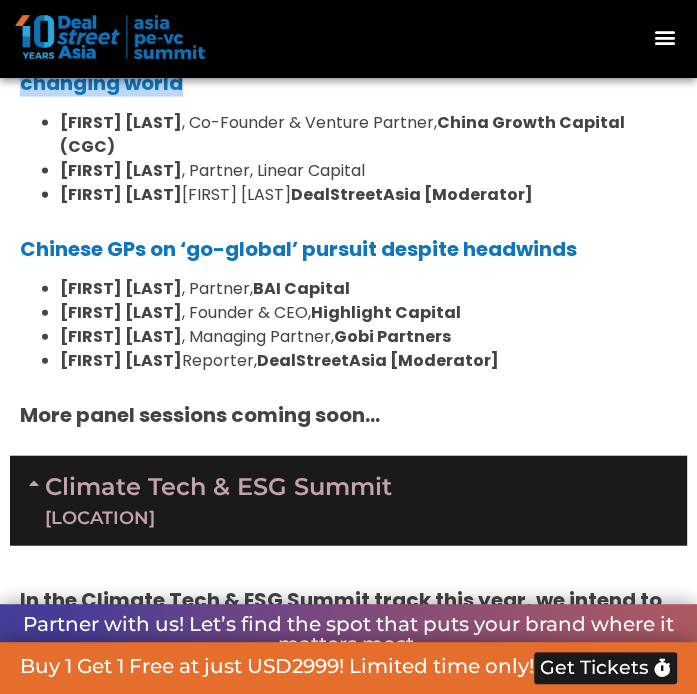 drag, startPoint x: 12, startPoint y: 219, endPoint x: 194, endPoint y: 257, distance: 185.92471 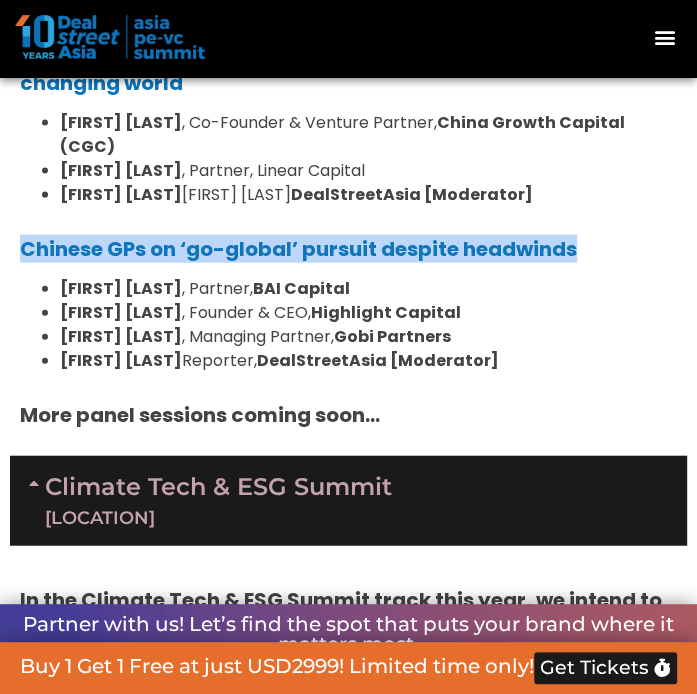 drag, startPoint x: 13, startPoint y: 397, endPoint x: 613, endPoint y: 394, distance: 600.0075 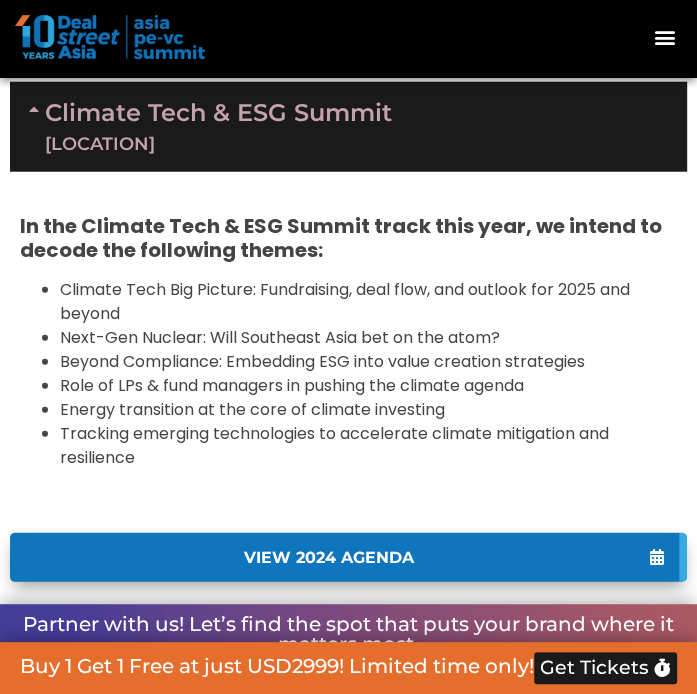 scroll, scrollTop: 5966, scrollLeft: 0, axis: vertical 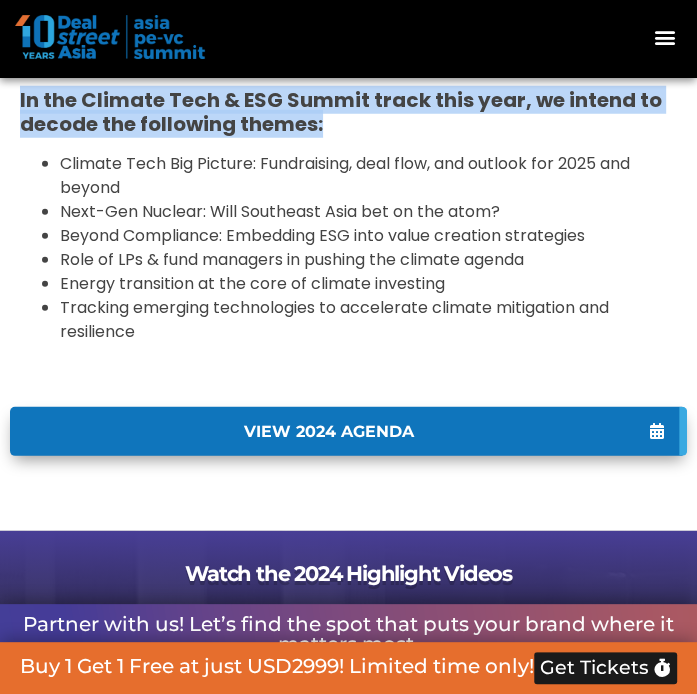 drag, startPoint x: 21, startPoint y: 240, endPoint x: 356, endPoint y: 271, distance: 336.43127 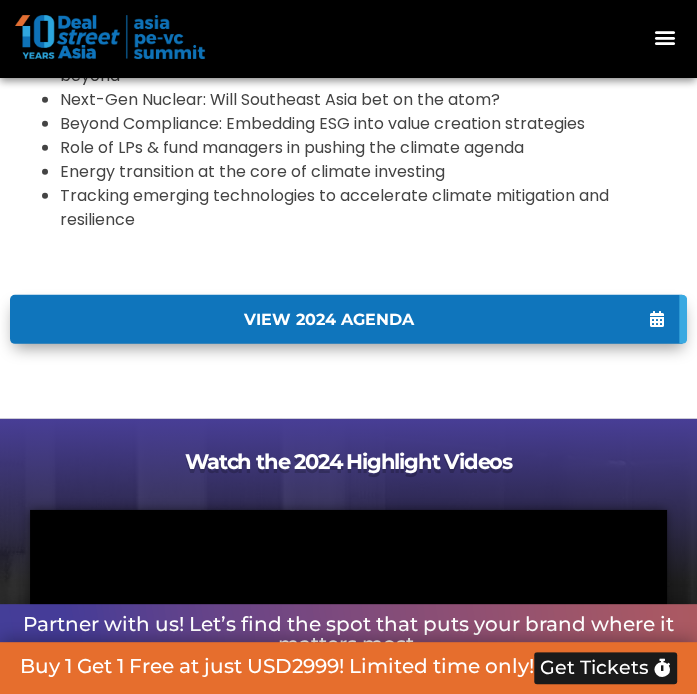 scroll, scrollTop: 6066, scrollLeft: 0, axis: vertical 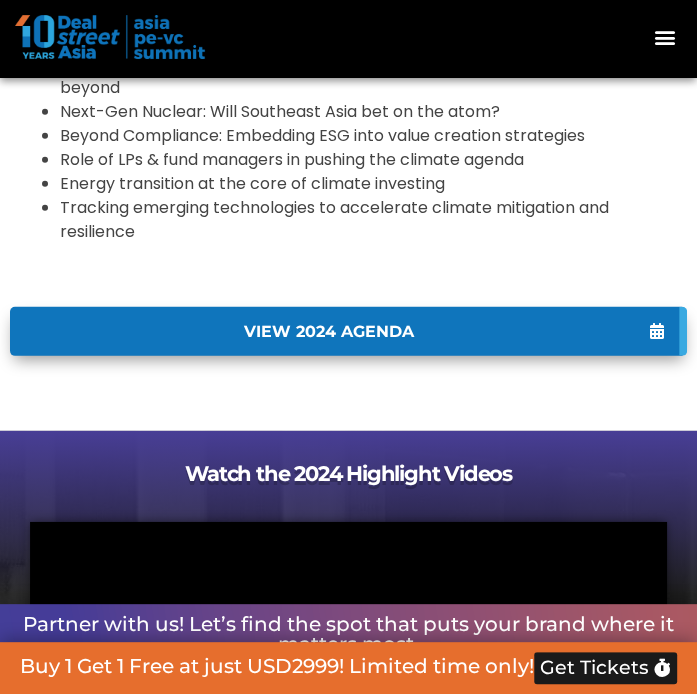 click on "Energy transition at the core of climate investing" at bounding box center (368, 184) 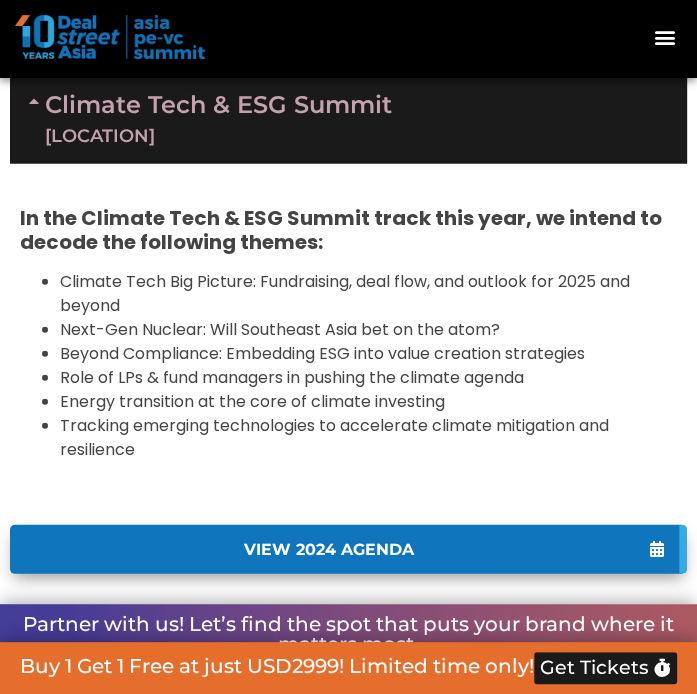 scroll, scrollTop: 5966, scrollLeft: 0, axis: vertical 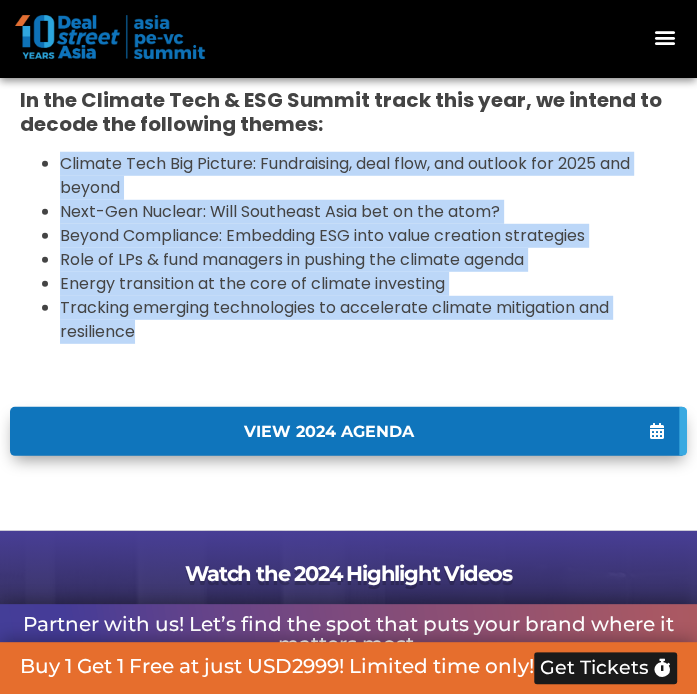drag, startPoint x: 59, startPoint y: 304, endPoint x: 146, endPoint y: 481, distance: 197.22575 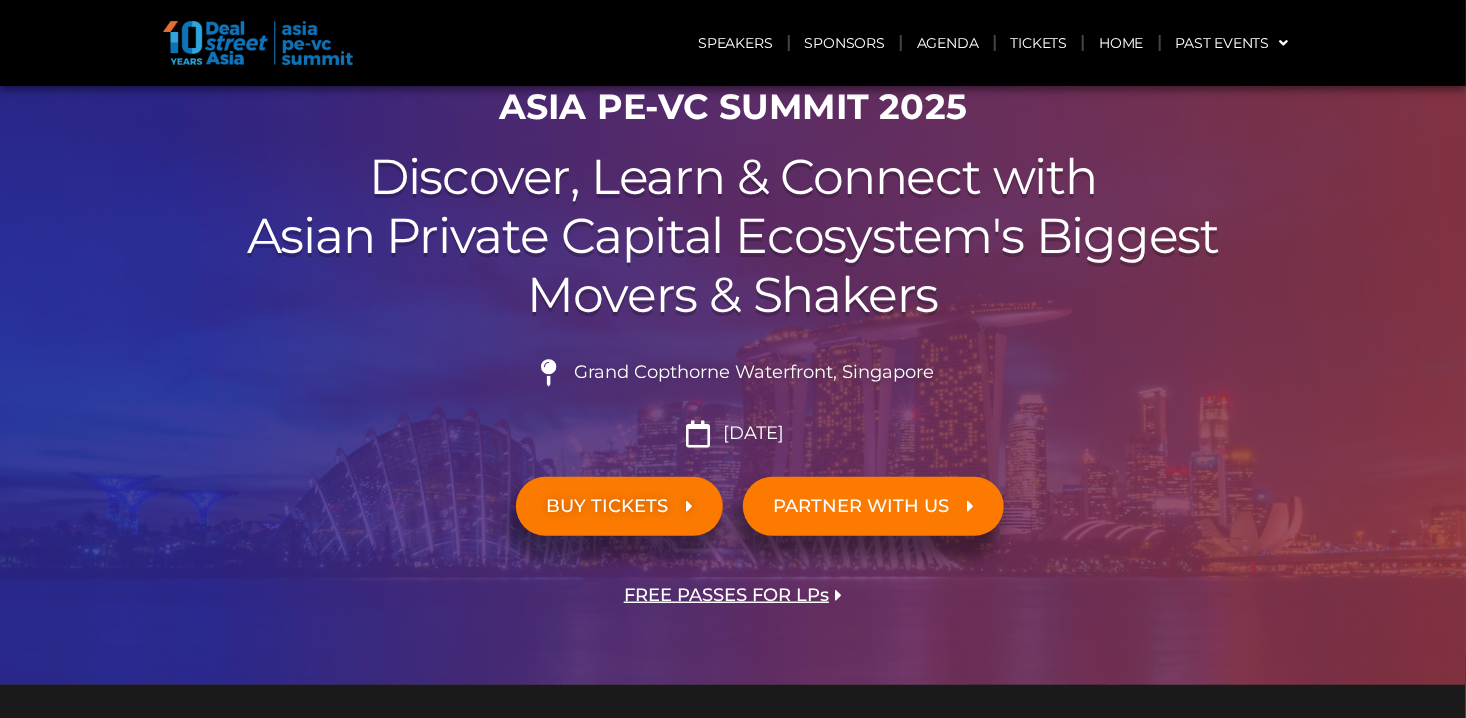 scroll, scrollTop: 0, scrollLeft: 0, axis: both 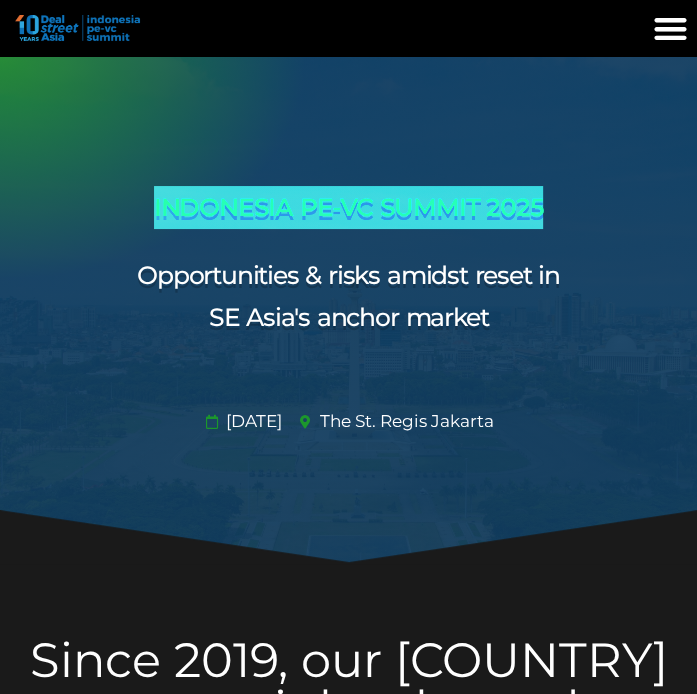 drag, startPoint x: 151, startPoint y: 214, endPoint x: 550, endPoint y: 223, distance: 399.1015 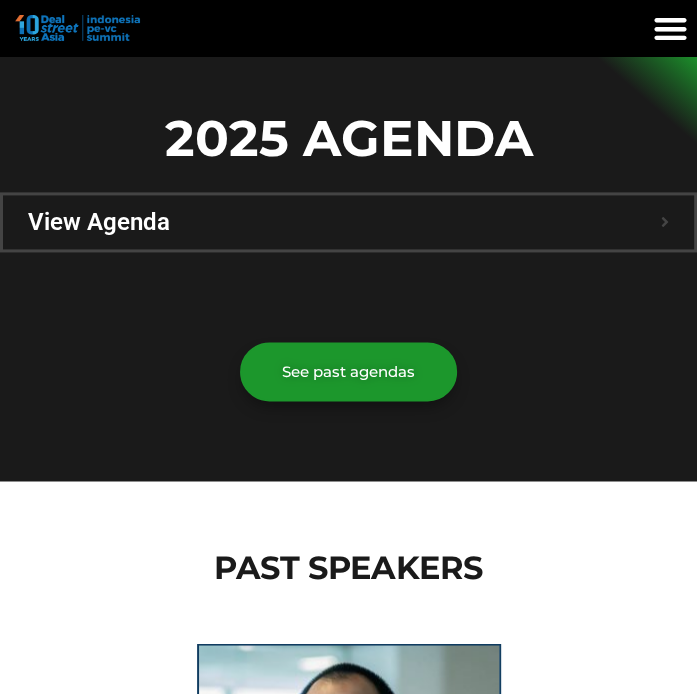 scroll, scrollTop: 1200, scrollLeft: 0, axis: vertical 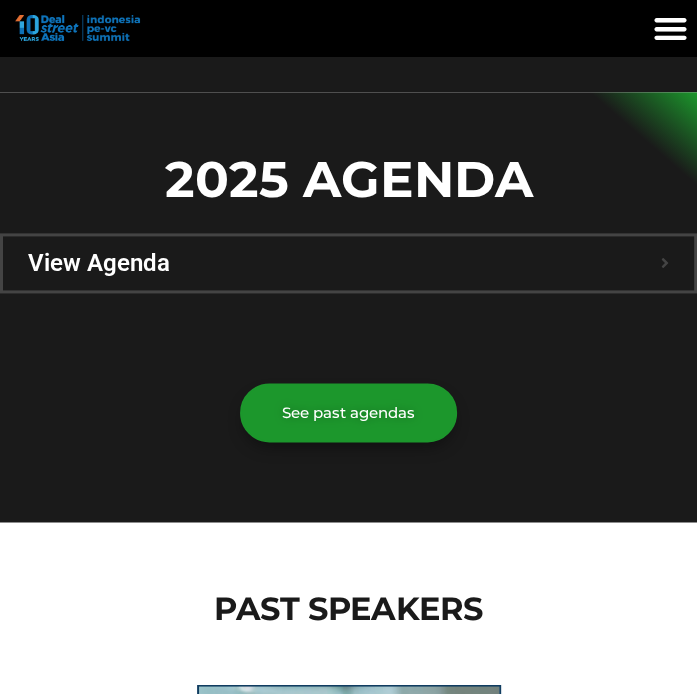 click on "View Agenda" at bounding box center (344, 263) 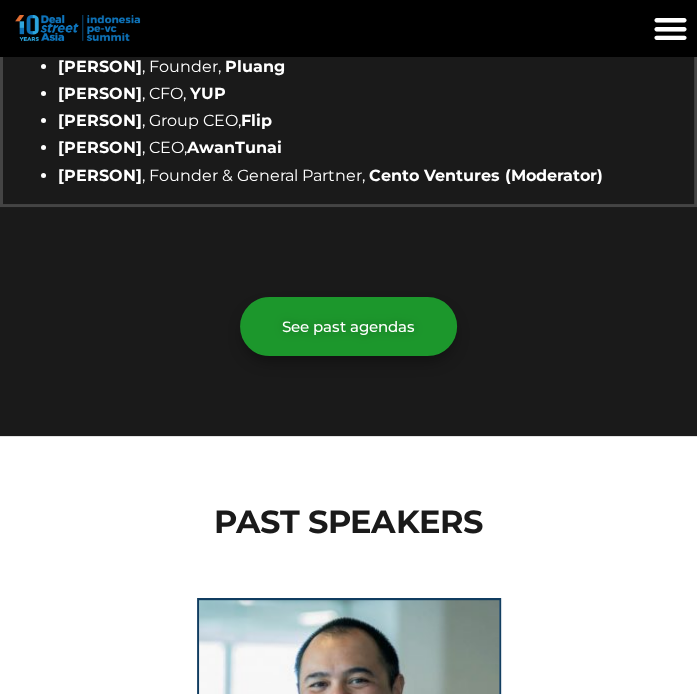 scroll, scrollTop: 3500, scrollLeft: 0, axis: vertical 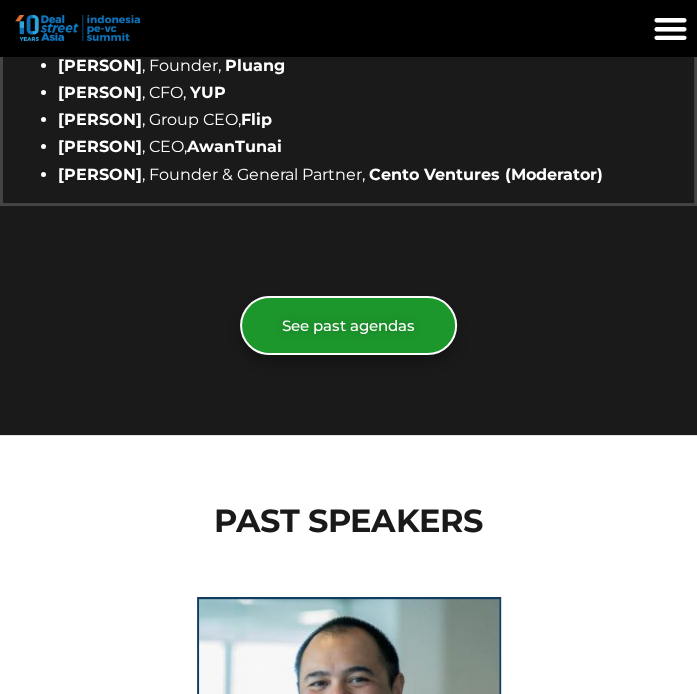 click on "See past agendas" at bounding box center (348, 325) 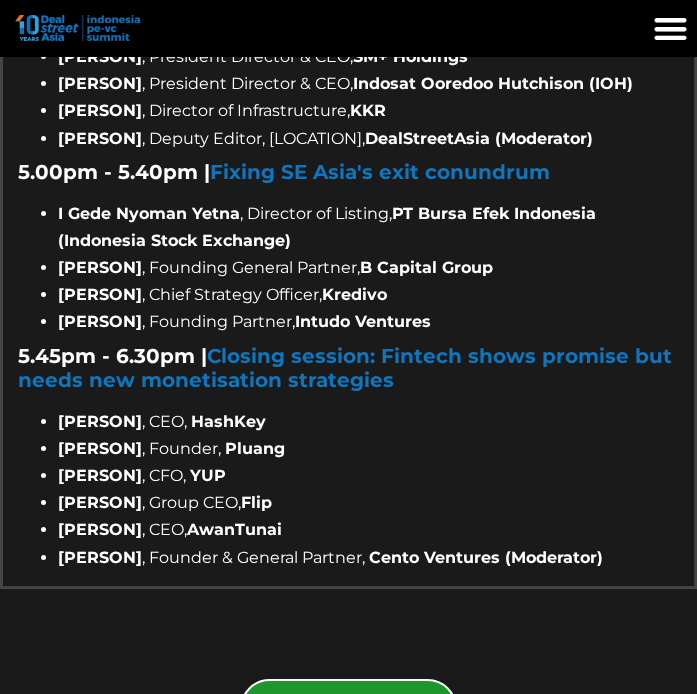 scroll, scrollTop: 3100, scrollLeft: 0, axis: vertical 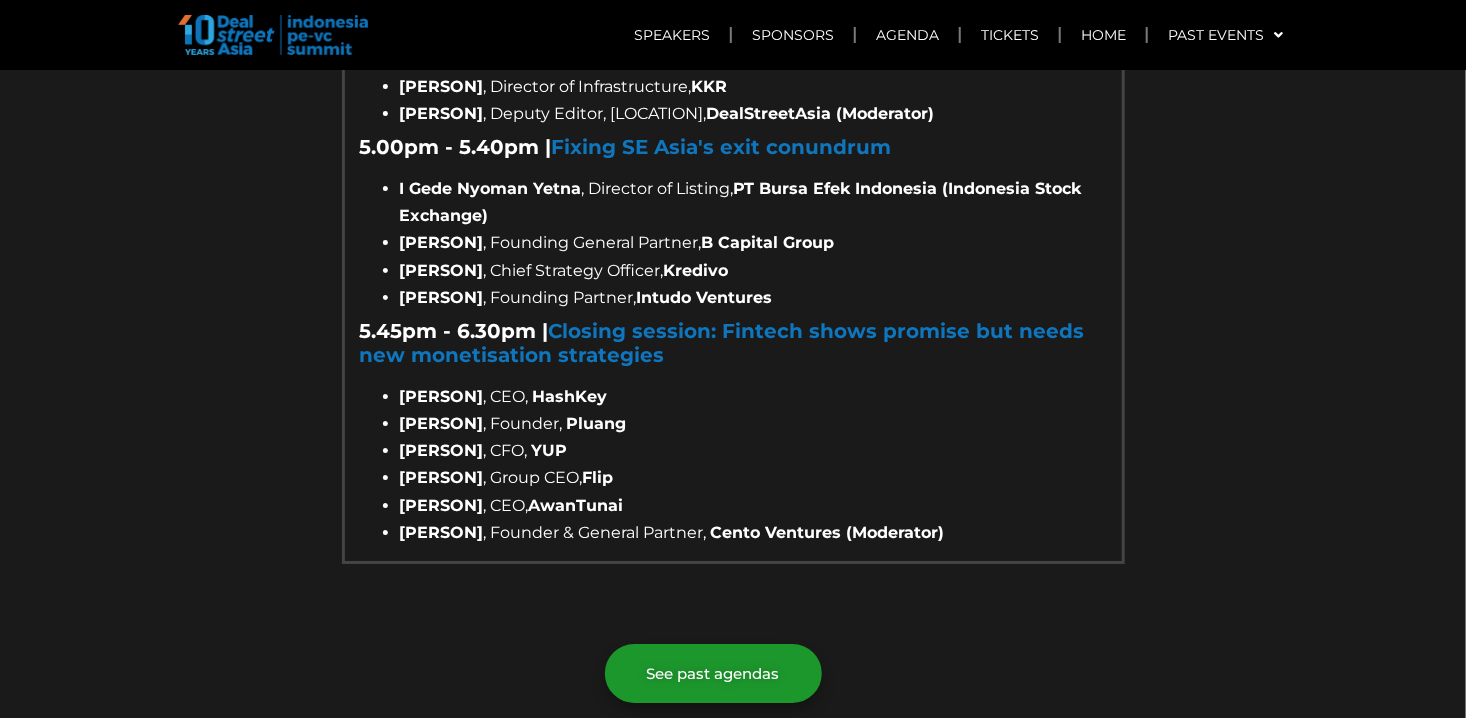 click at bounding box center [733, -522] 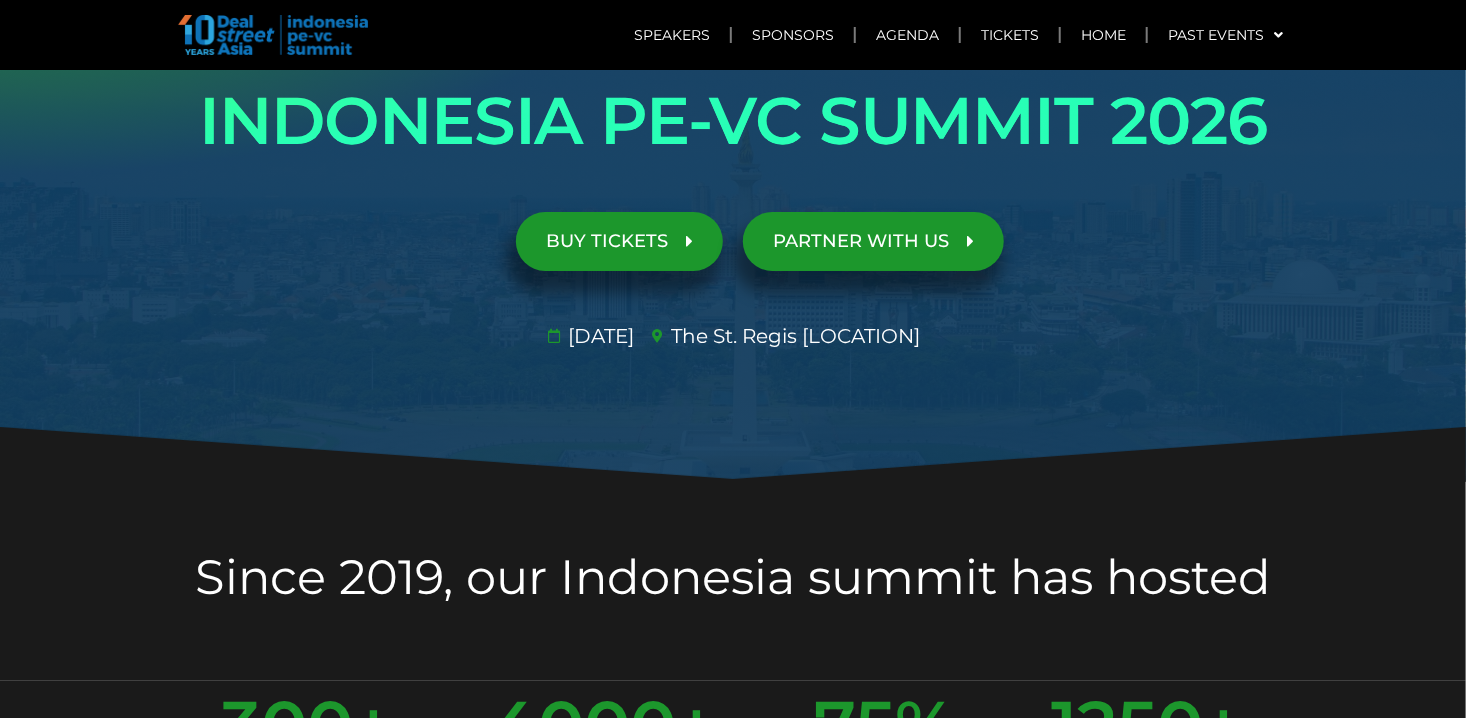 scroll, scrollTop: 0, scrollLeft: 0, axis: both 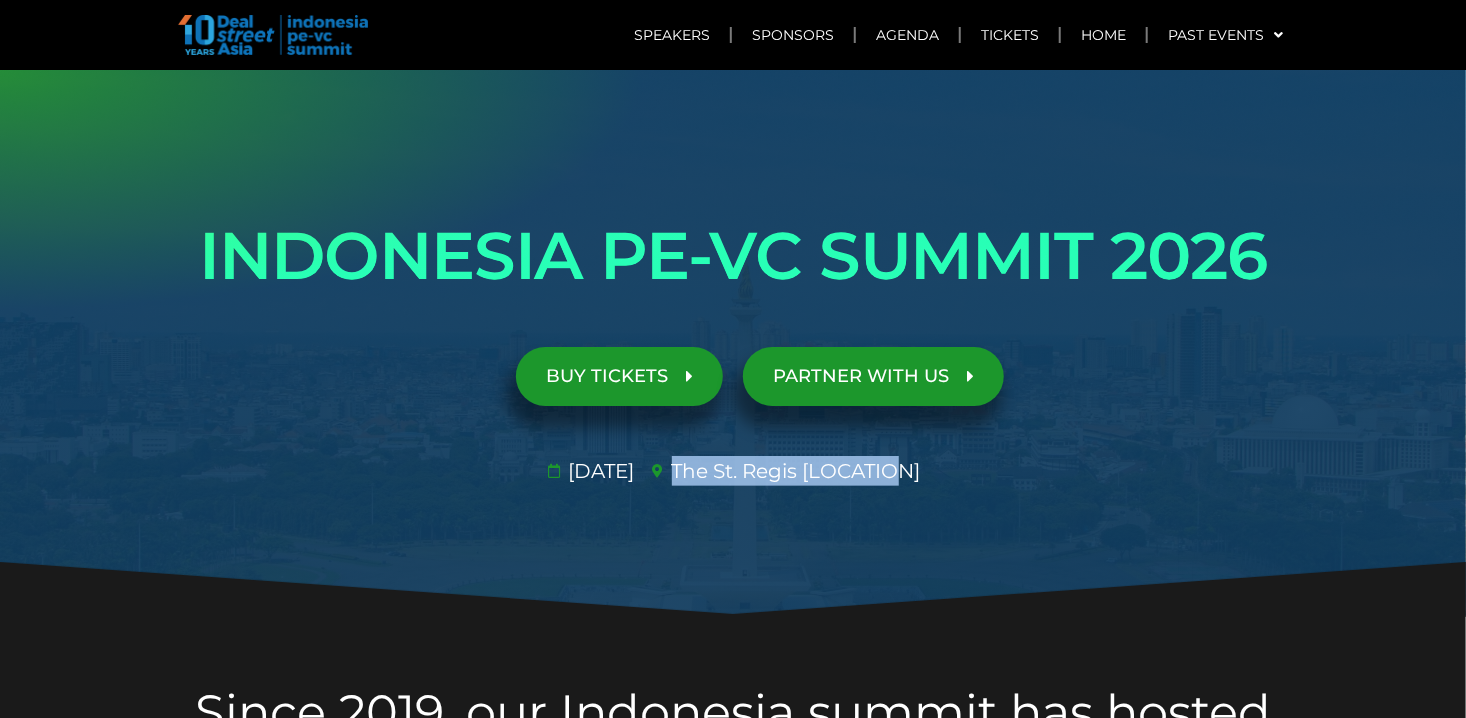 drag, startPoint x: 938, startPoint y: 470, endPoint x: 723, endPoint y: 470, distance: 215 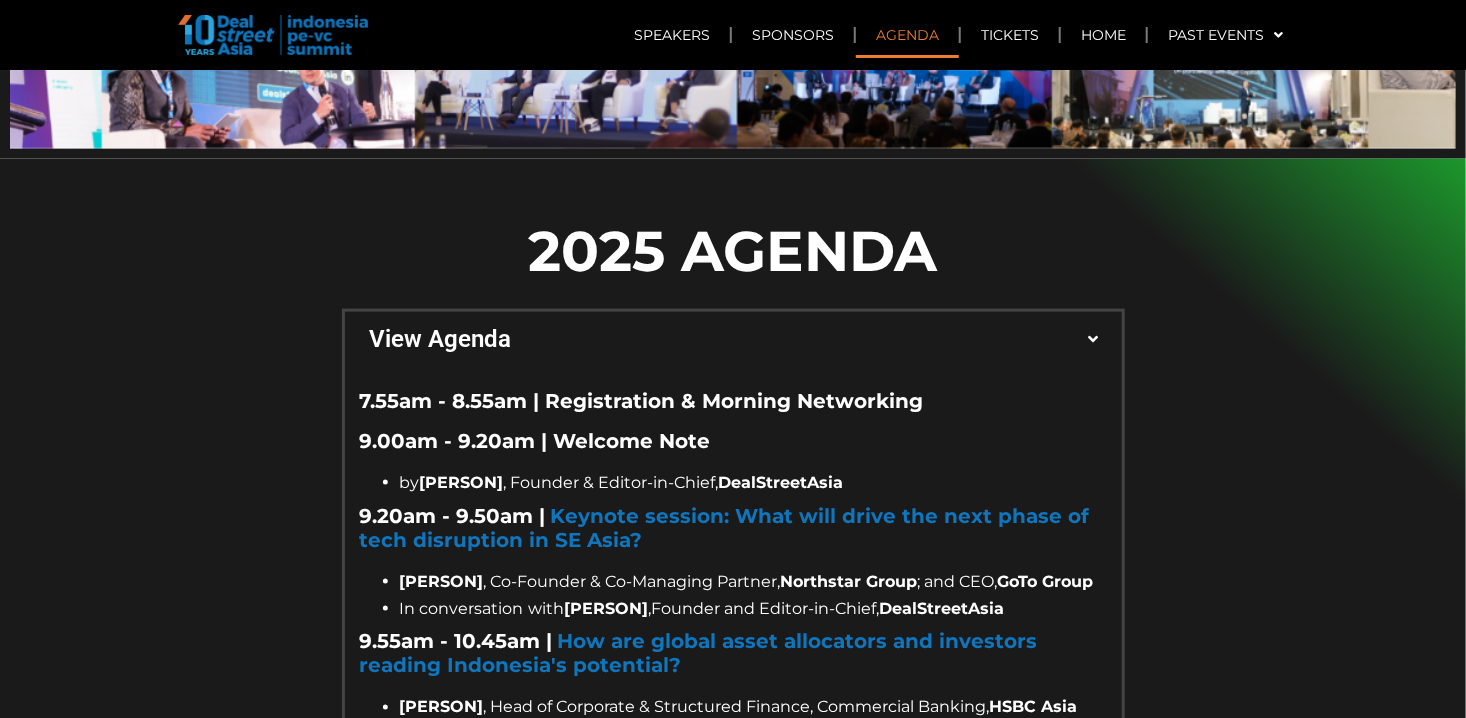 scroll, scrollTop: 1400, scrollLeft: 0, axis: vertical 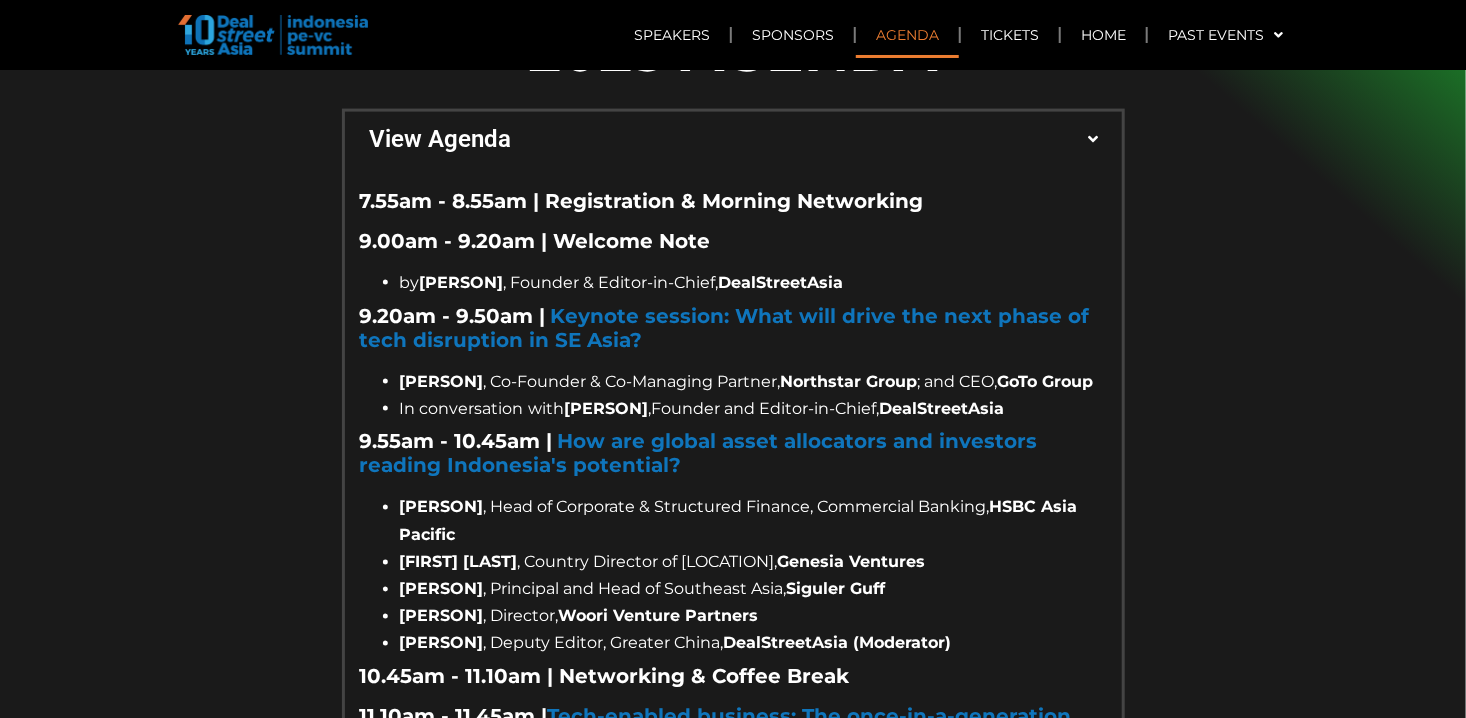 click at bounding box center (733, 1244) 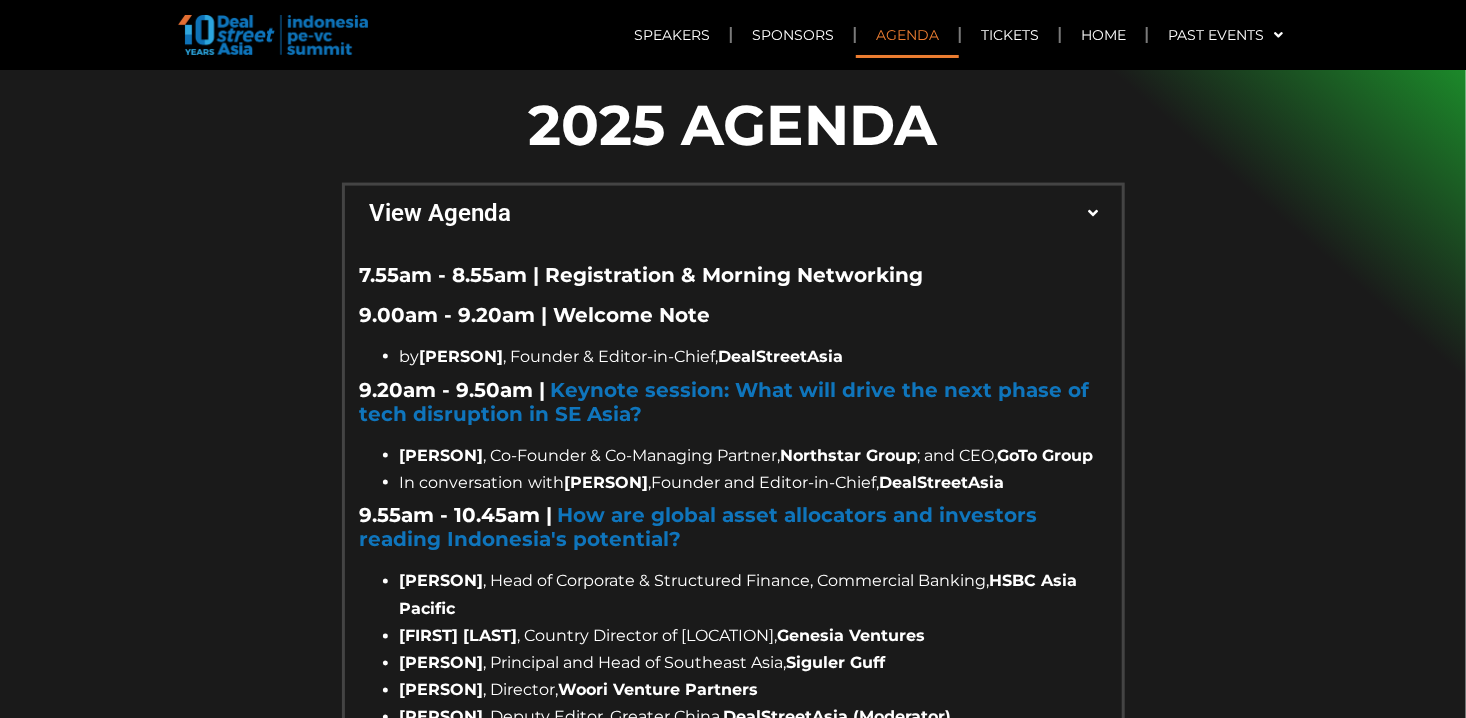 scroll, scrollTop: 1200, scrollLeft: 0, axis: vertical 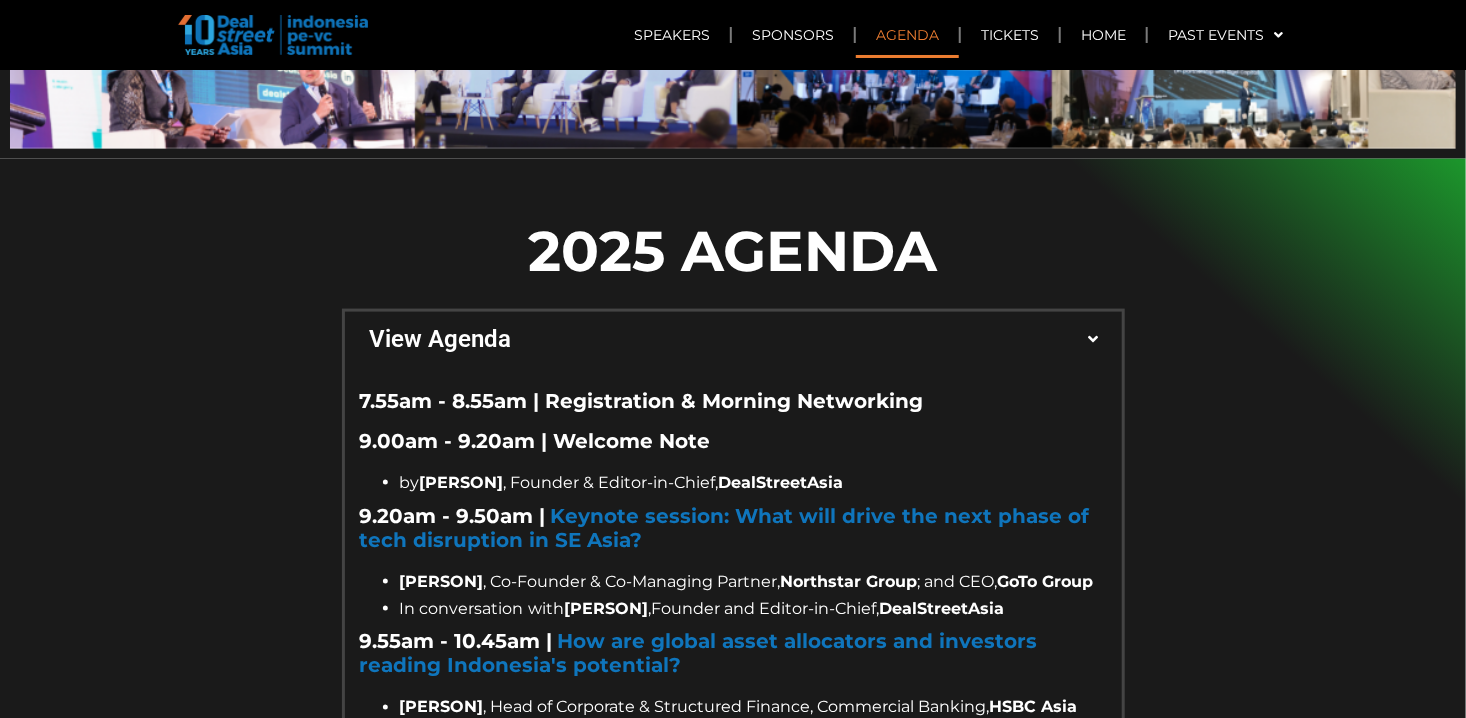 drag, startPoint x: 325, startPoint y: 383, endPoint x: 795, endPoint y: 482, distance: 480.31345 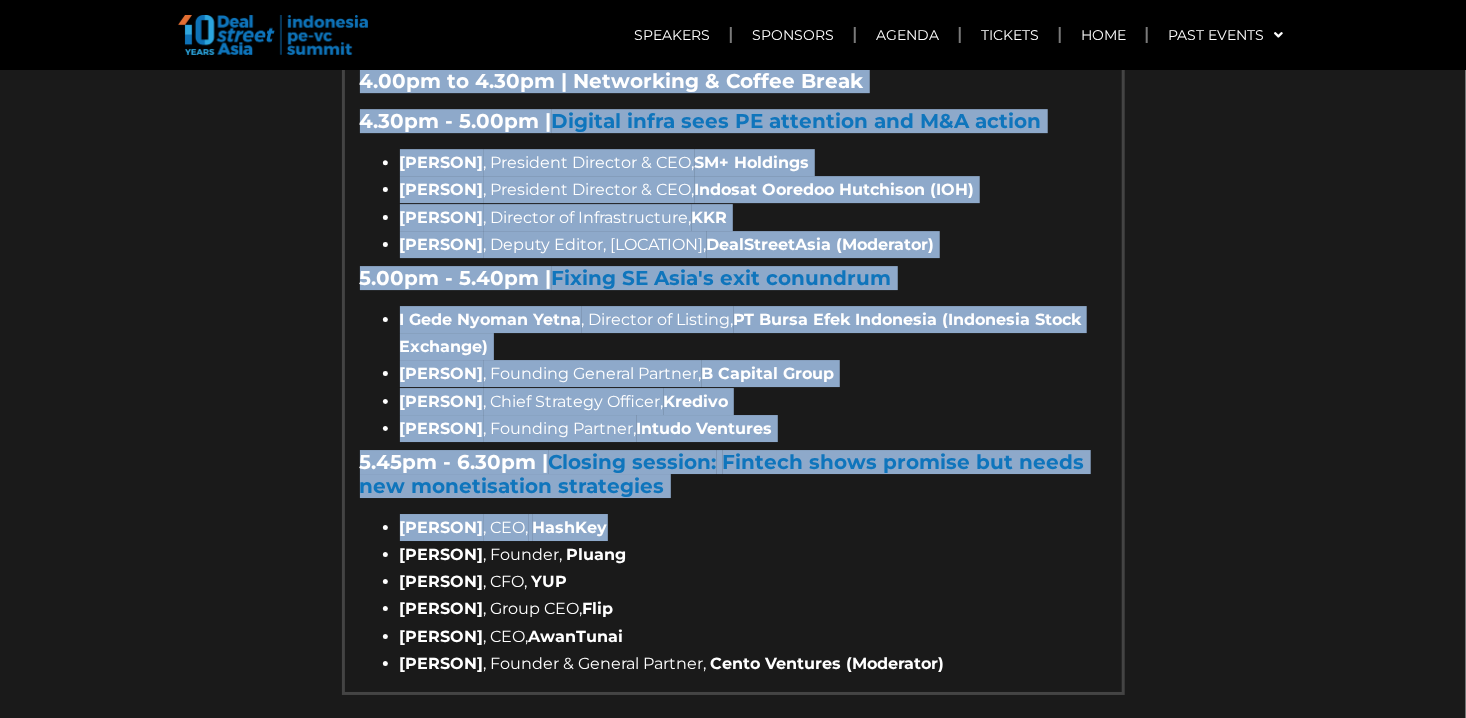 scroll, scrollTop: 3100, scrollLeft: 0, axis: vertical 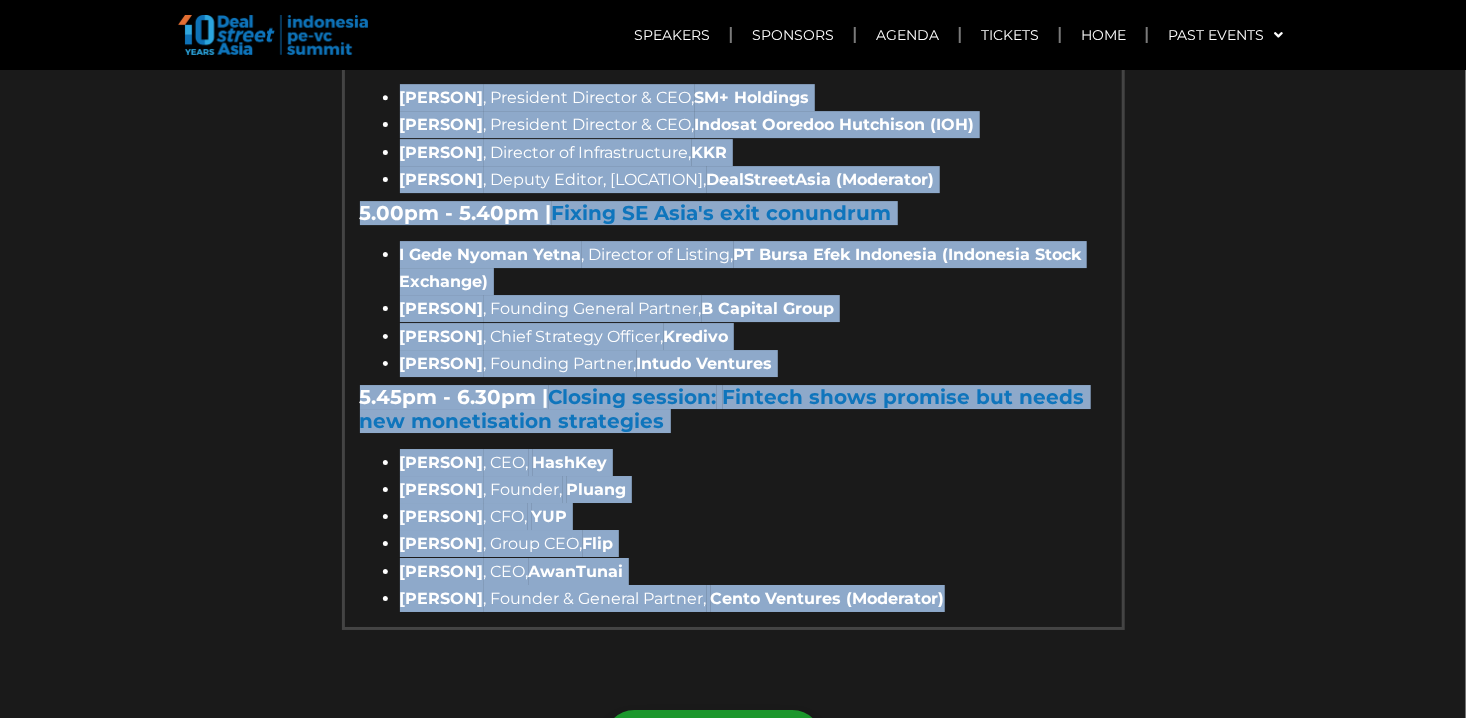drag, startPoint x: 356, startPoint y: 398, endPoint x: 1029, endPoint y: 621, distance: 708.98376 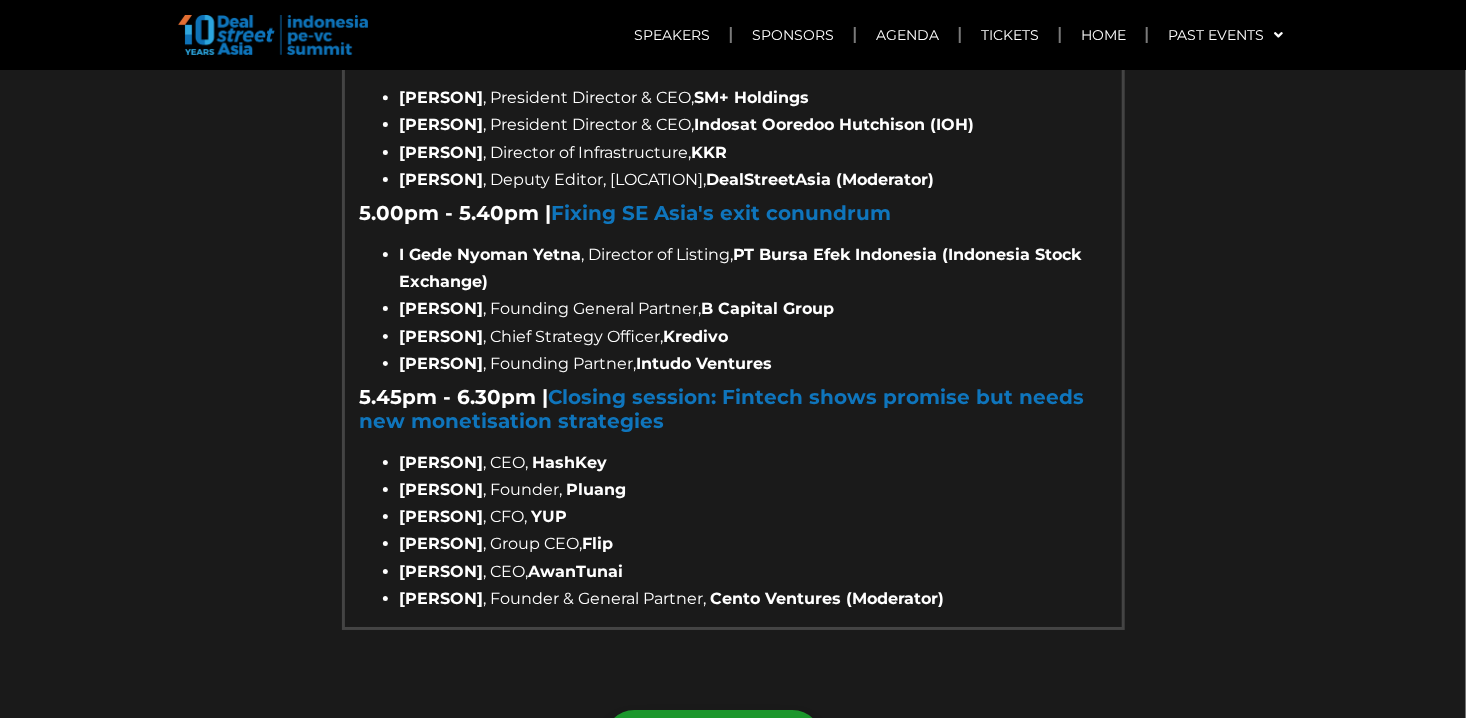 click at bounding box center [733, -456] 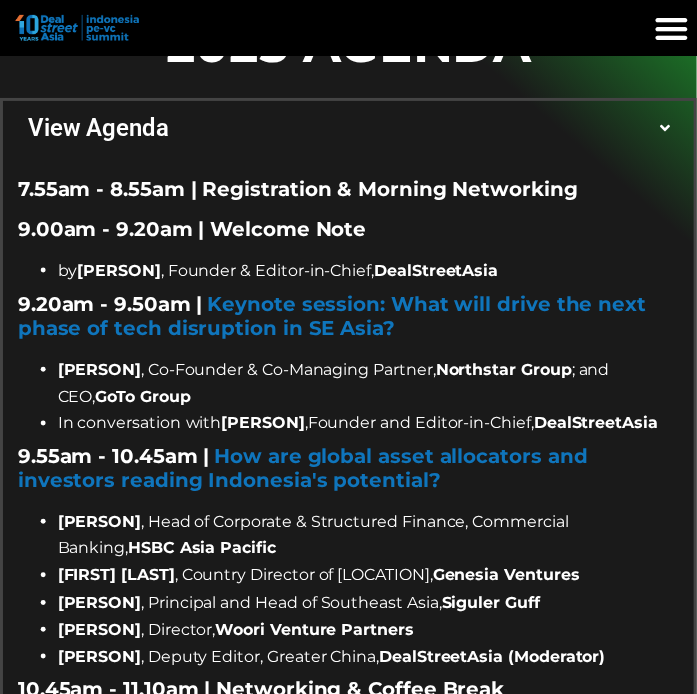 scroll, scrollTop: 1333, scrollLeft: 0, axis: vertical 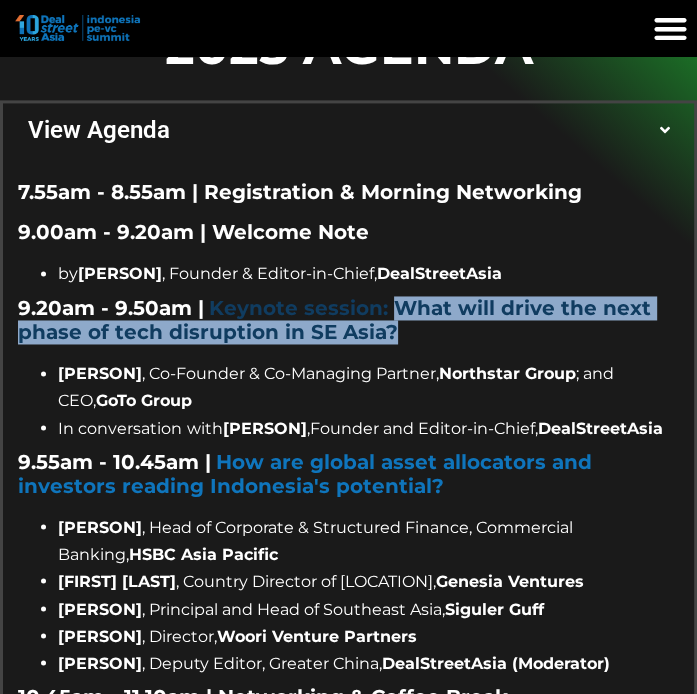 drag, startPoint x: 433, startPoint y: 336, endPoint x: 392, endPoint y: 309, distance: 49.09175 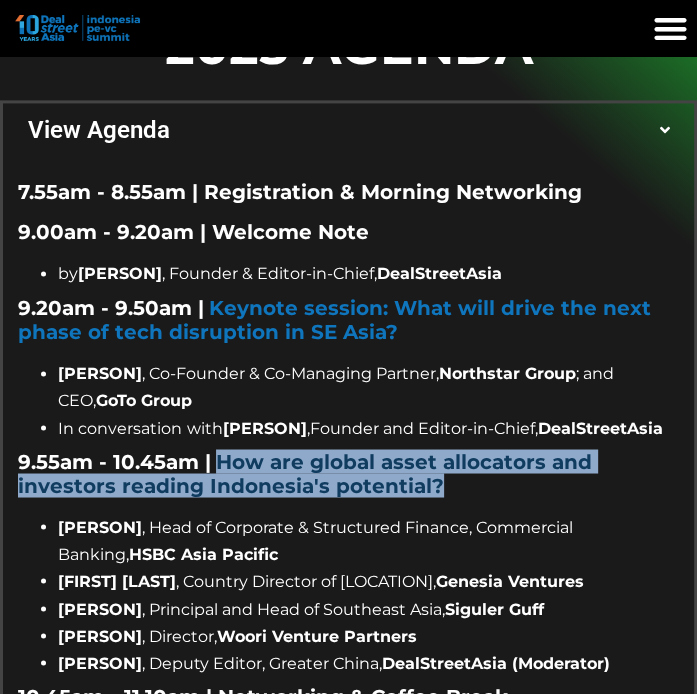 drag, startPoint x: 445, startPoint y: 513, endPoint x: 217, endPoint y: 486, distance: 229.59312 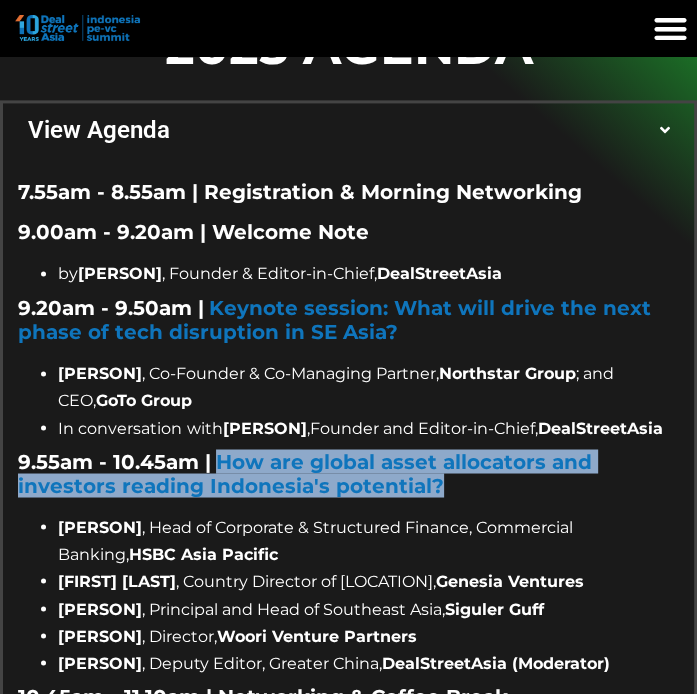 copy on "How are global asset allocators and investors reading Indonesia's potential?" 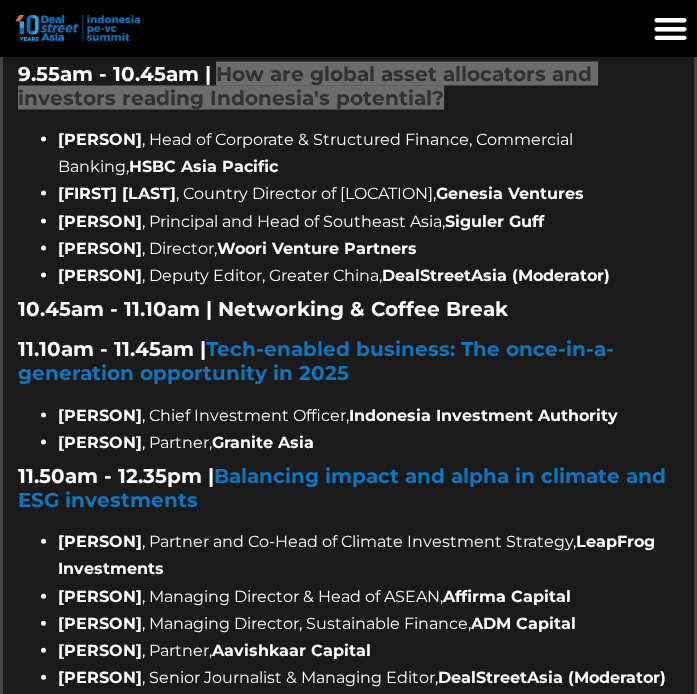 scroll, scrollTop: 1733, scrollLeft: 0, axis: vertical 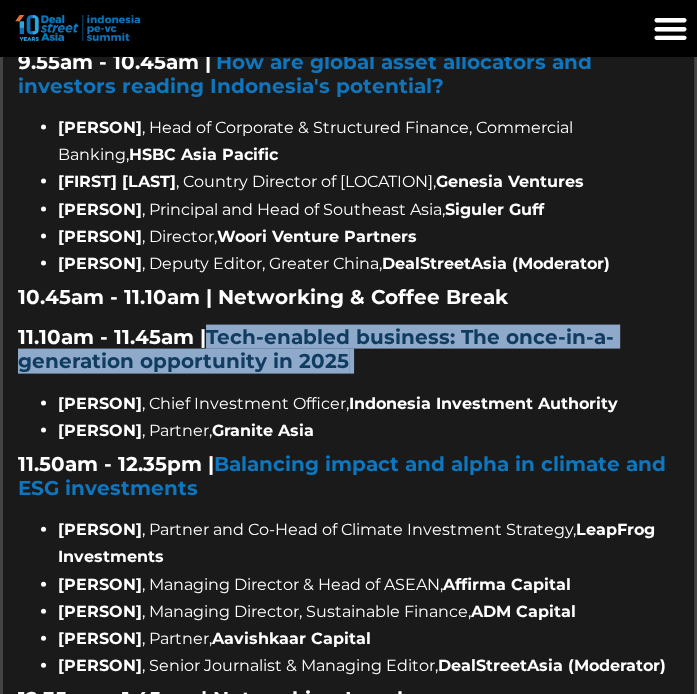 drag, startPoint x: 358, startPoint y: 391, endPoint x: 214, endPoint y: 361, distance: 147.09181 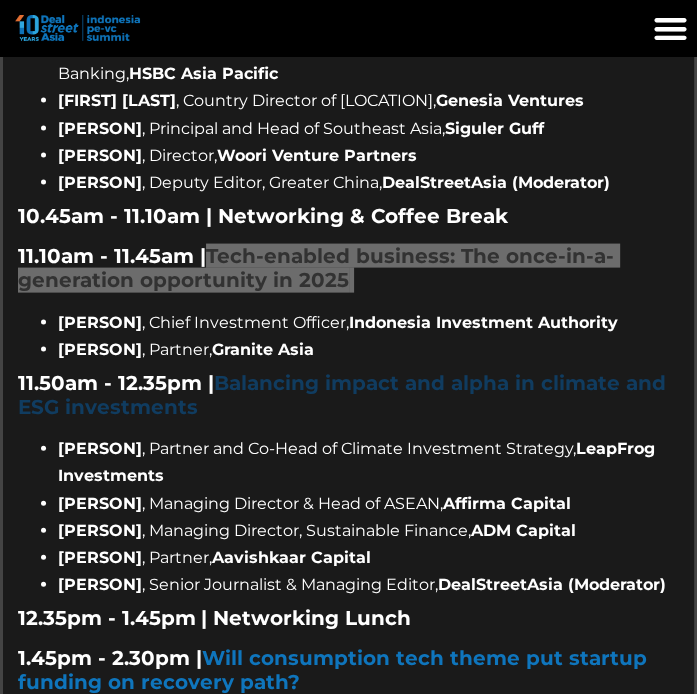 scroll, scrollTop: 1833, scrollLeft: 0, axis: vertical 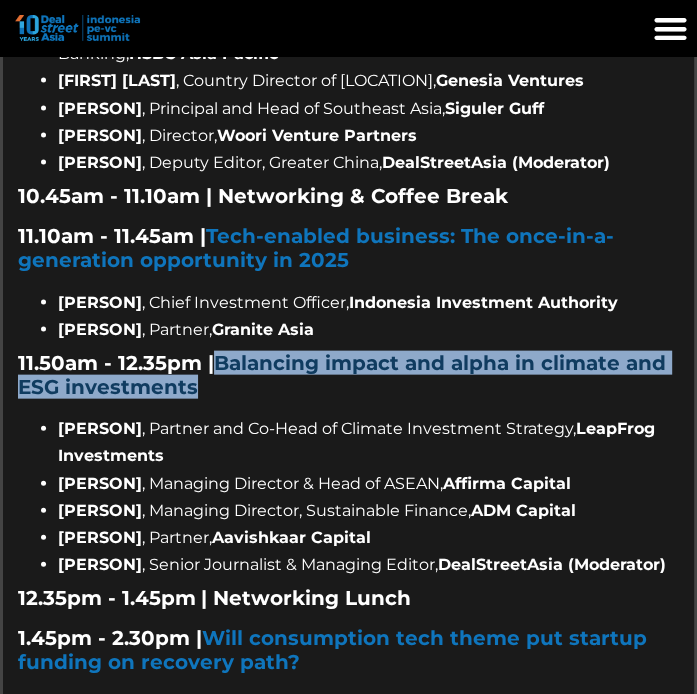 drag, startPoint x: 247, startPoint y: 441, endPoint x: 221, endPoint y: 414, distance: 37.48333 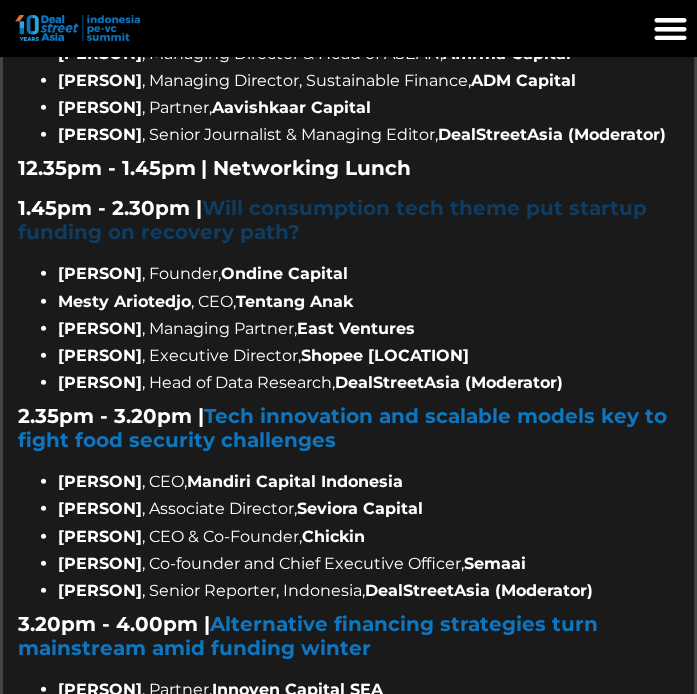 scroll, scrollTop: 2333, scrollLeft: 0, axis: vertical 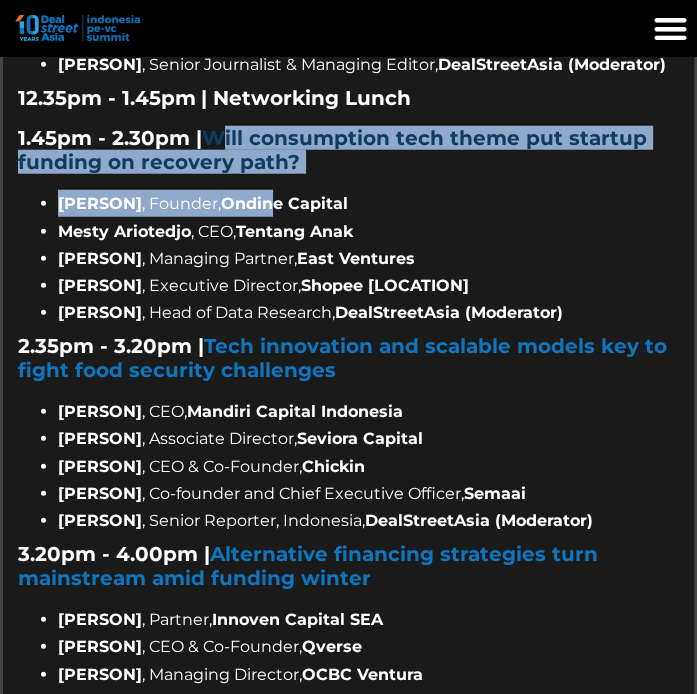 drag, startPoint x: 310, startPoint y: 254, endPoint x: 229, endPoint y: 225, distance: 86.034874 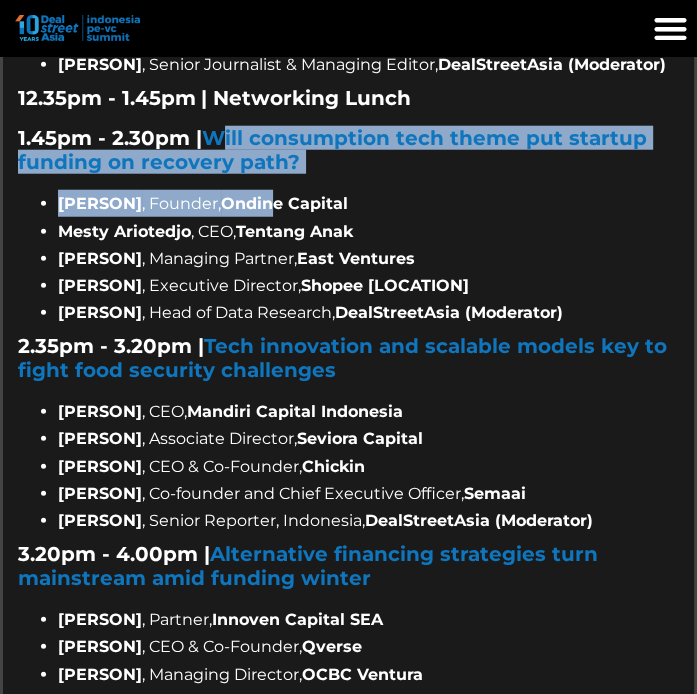 click on "1.45pm - 2.30pm |  Will consumption tech theme put startup funding on recovery path?" at bounding box center [348, 150] 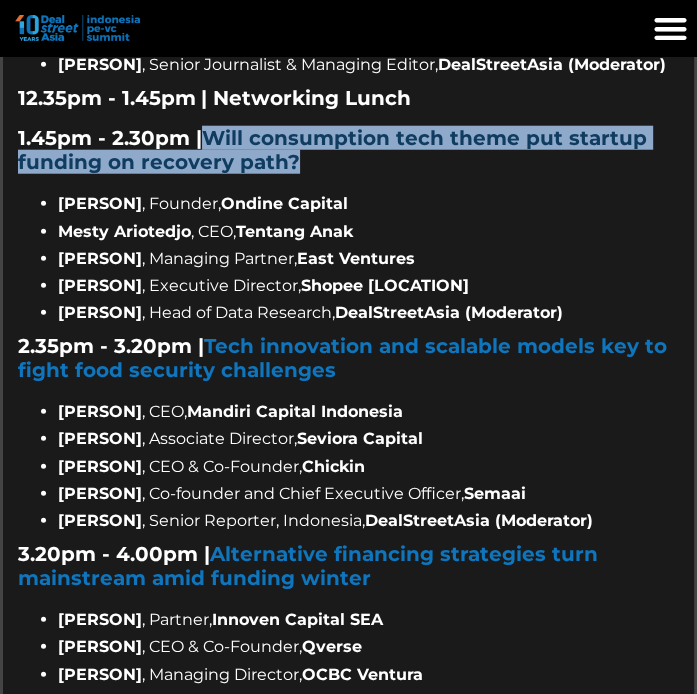 drag, startPoint x: 305, startPoint y: 244, endPoint x: 207, endPoint y: 216, distance: 101.92154 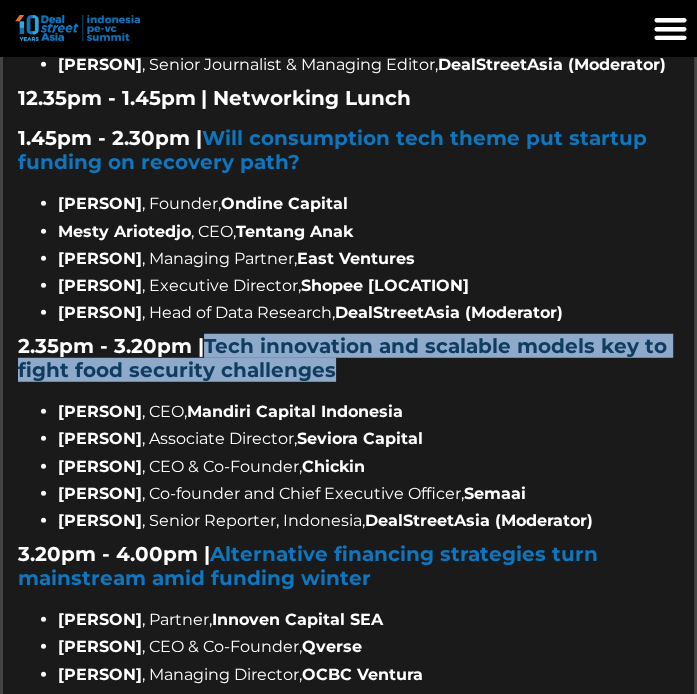 drag, startPoint x: 349, startPoint y: 451, endPoint x: 212, endPoint y: 428, distance: 138.91724 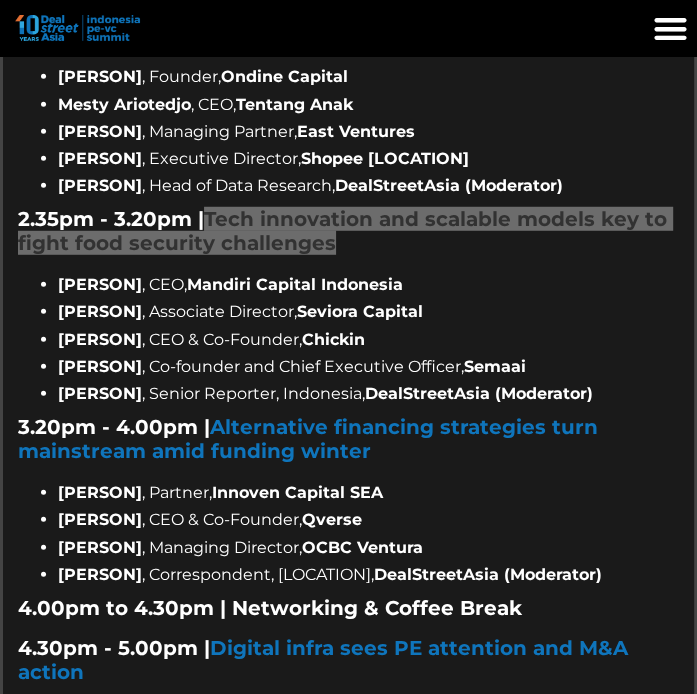 scroll, scrollTop: 2533, scrollLeft: 0, axis: vertical 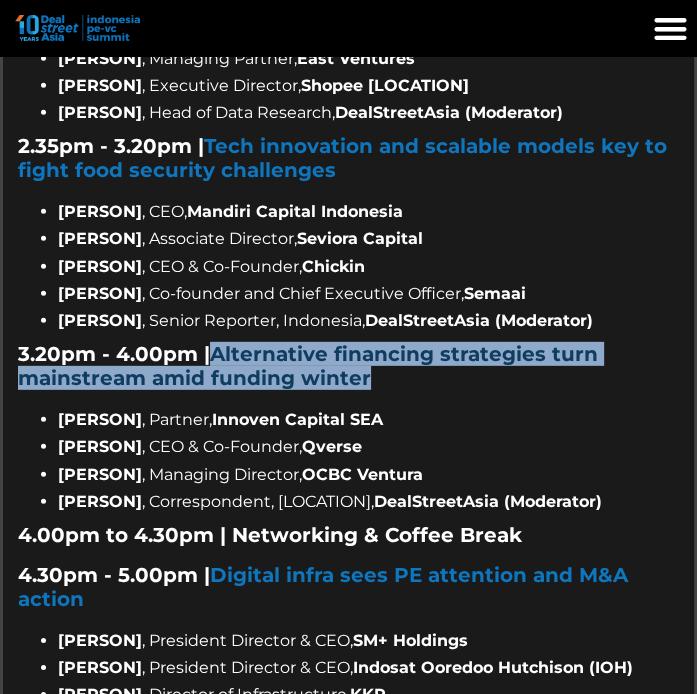 drag, startPoint x: 377, startPoint y: 465, endPoint x: 217, endPoint y: 434, distance: 162.97546 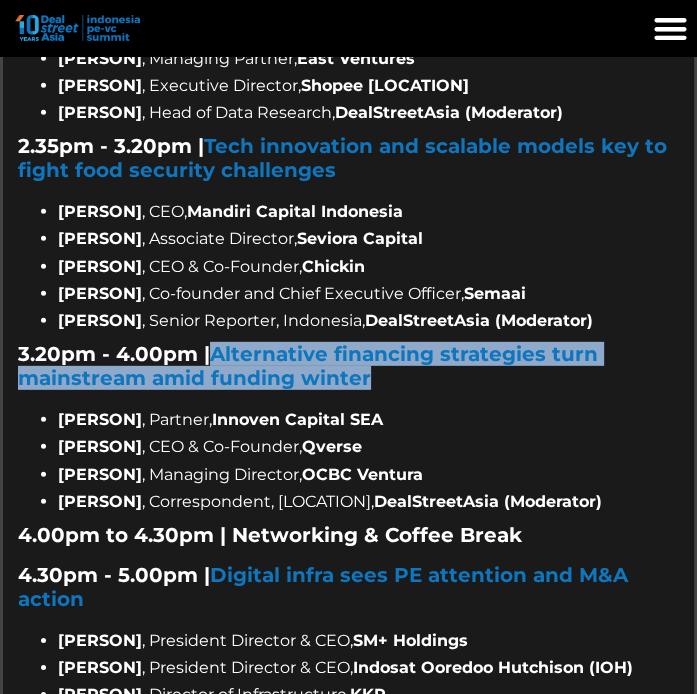 copy on "Alternative financing strategies turn mainstream amid funding winter" 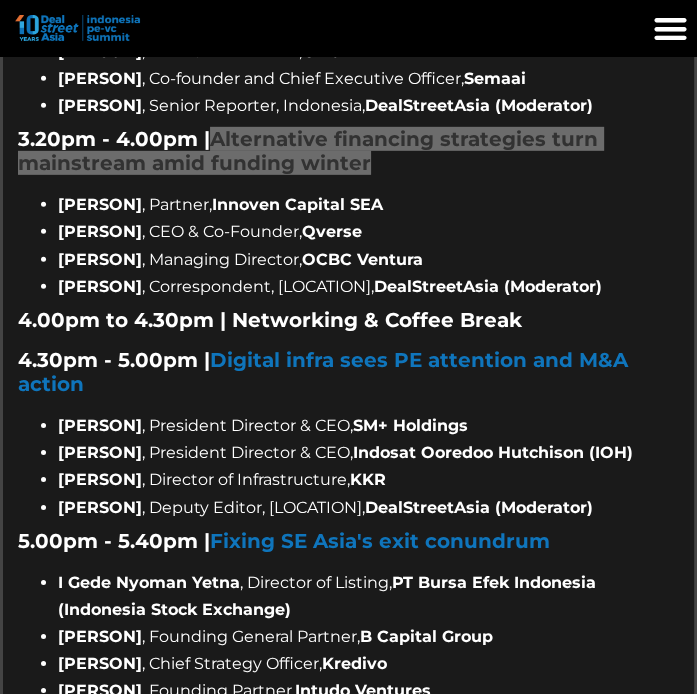 scroll, scrollTop: 2833, scrollLeft: 0, axis: vertical 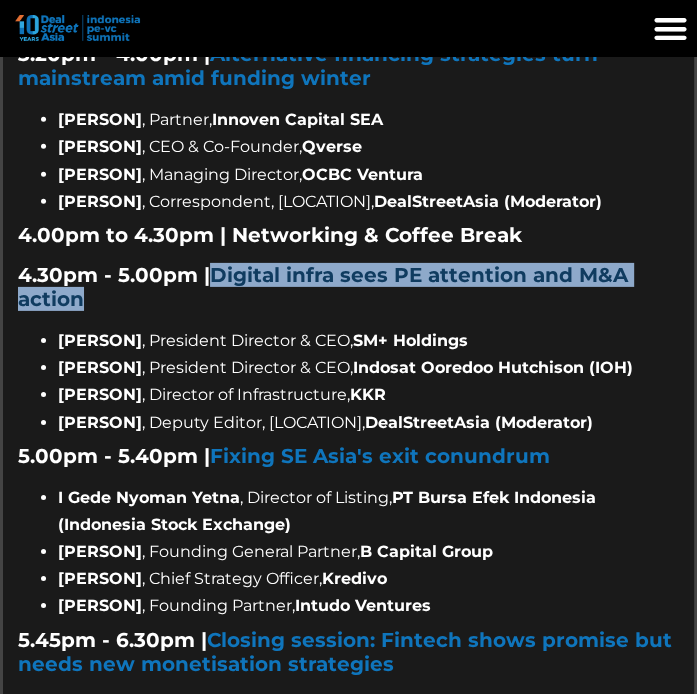drag, startPoint x: 221, startPoint y: 380, endPoint x: 217, endPoint y: 352, distance: 28.284271 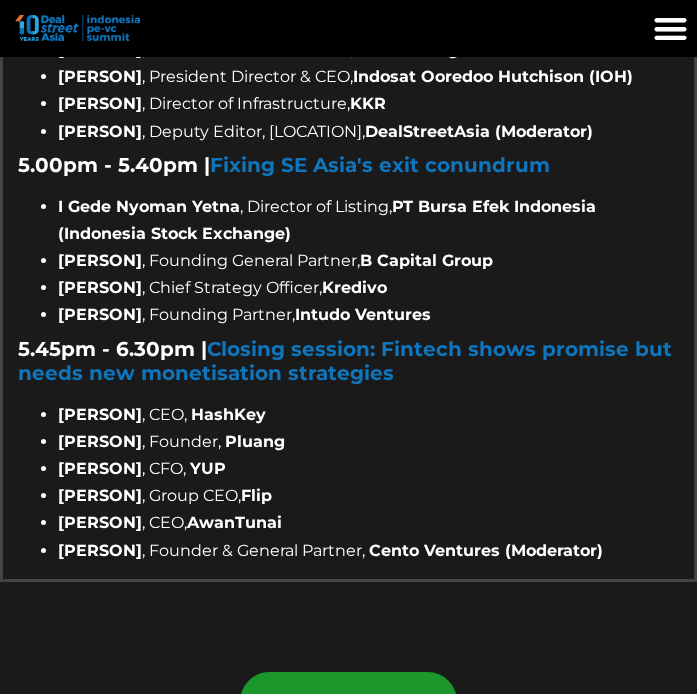 scroll, scrollTop: 3133, scrollLeft: 0, axis: vertical 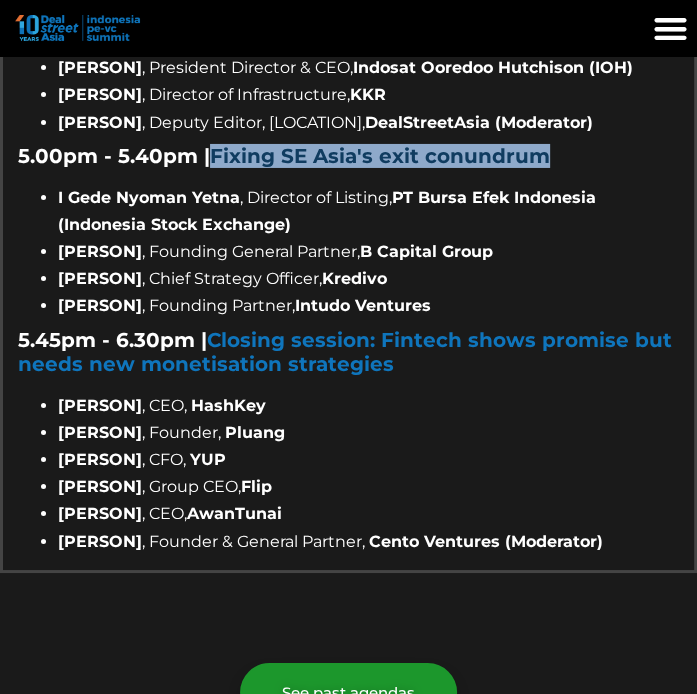 drag, startPoint x: 581, startPoint y: 237, endPoint x: 218, endPoint y: 242, distance: 363.03442 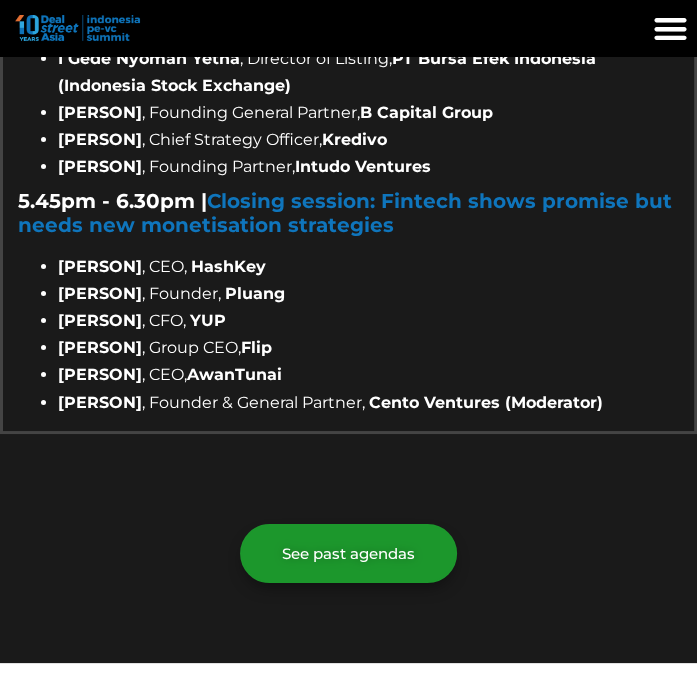 scroll, scrollTop: 3333, scrollLeft: 0, axis: vertical 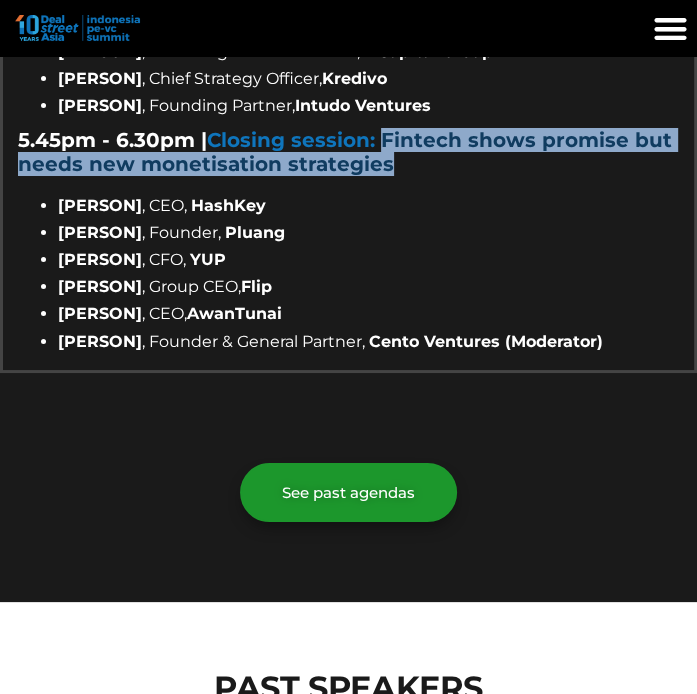 drag, startPoint x: 402, startPoint y: 249, endPoint x: 388, endPoint y: 226, distance: 26.925823 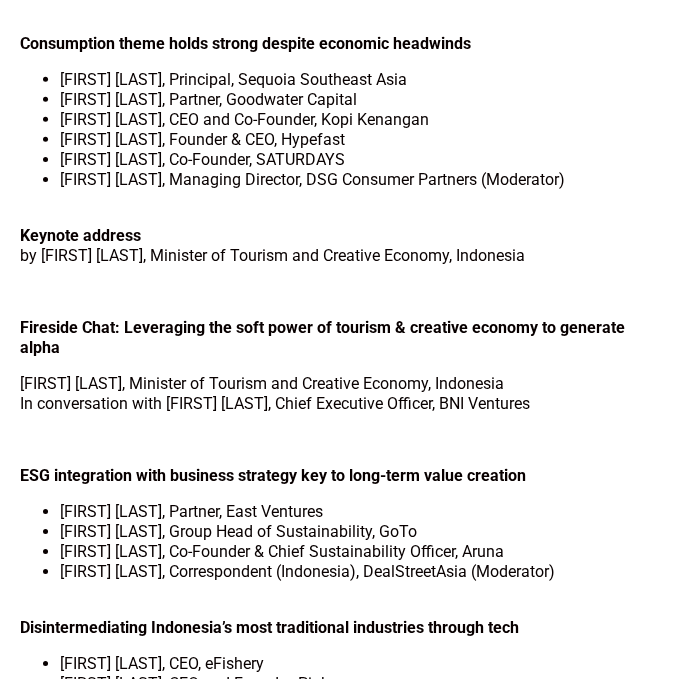 scroll, scrollTop: 2900, scrollLeft: 0, axis: vertical 